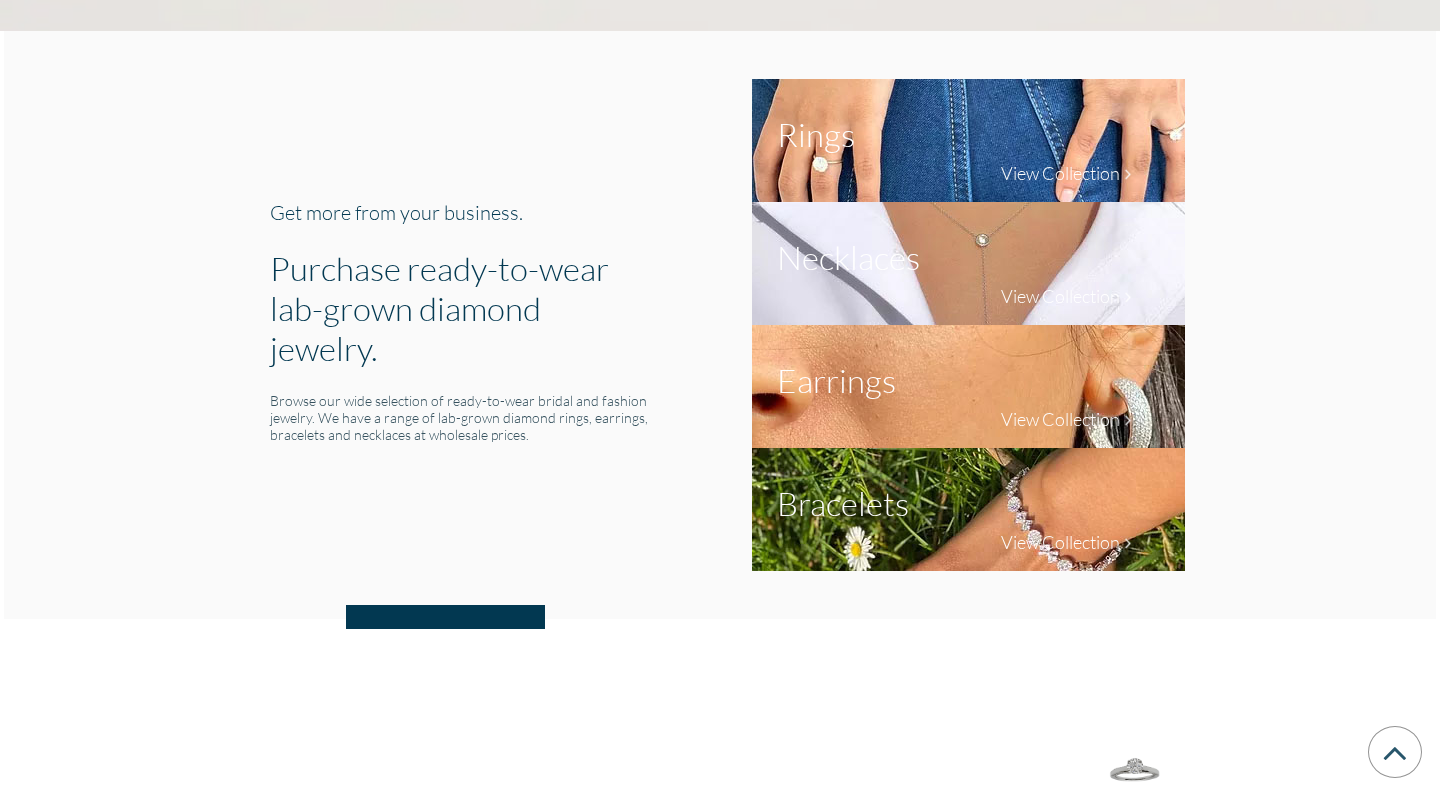 scroll, scrollTop: 0, scrollLeft: 0, axis: both 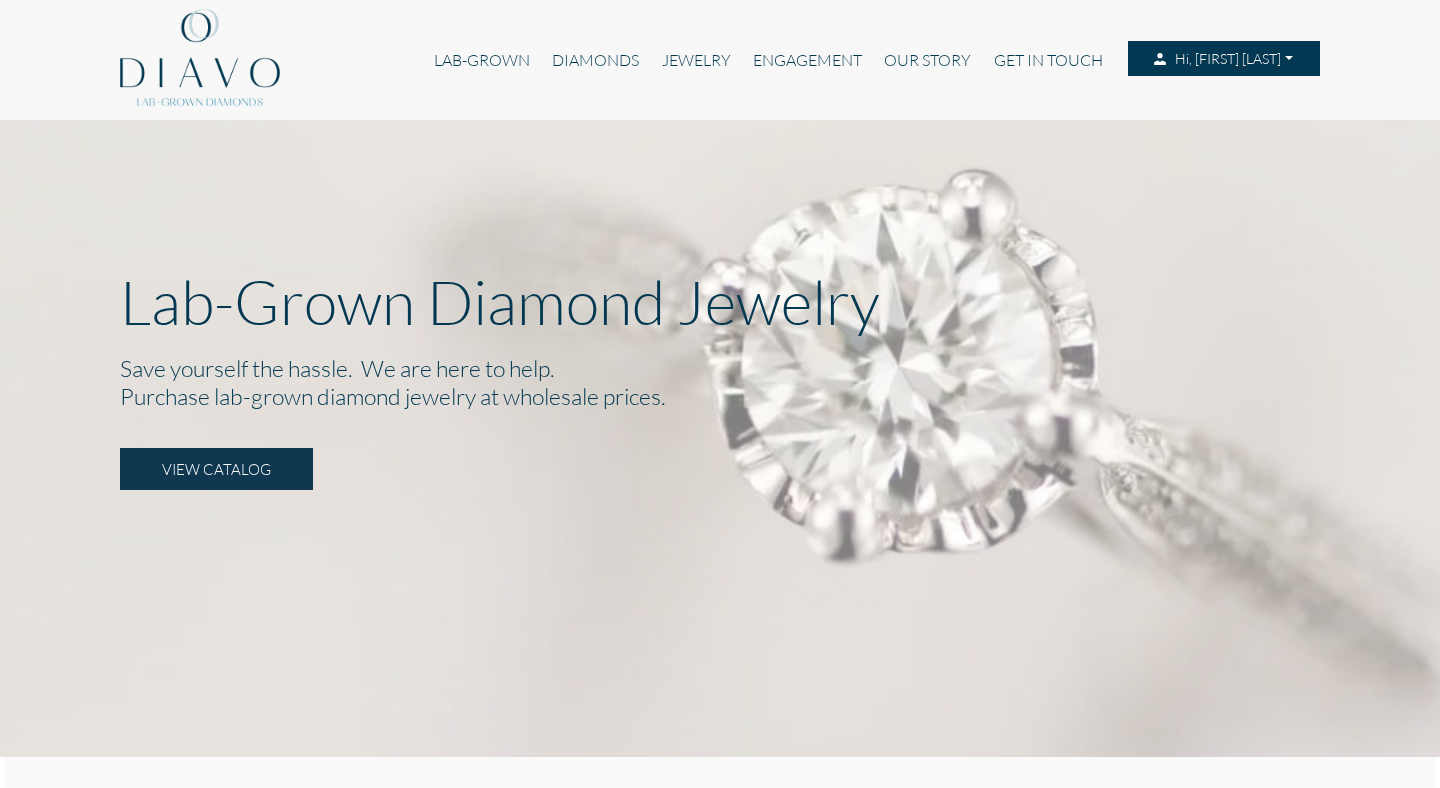 click on "Hi, [FIRST] [LAST]" at bounding box center (1224, 59) 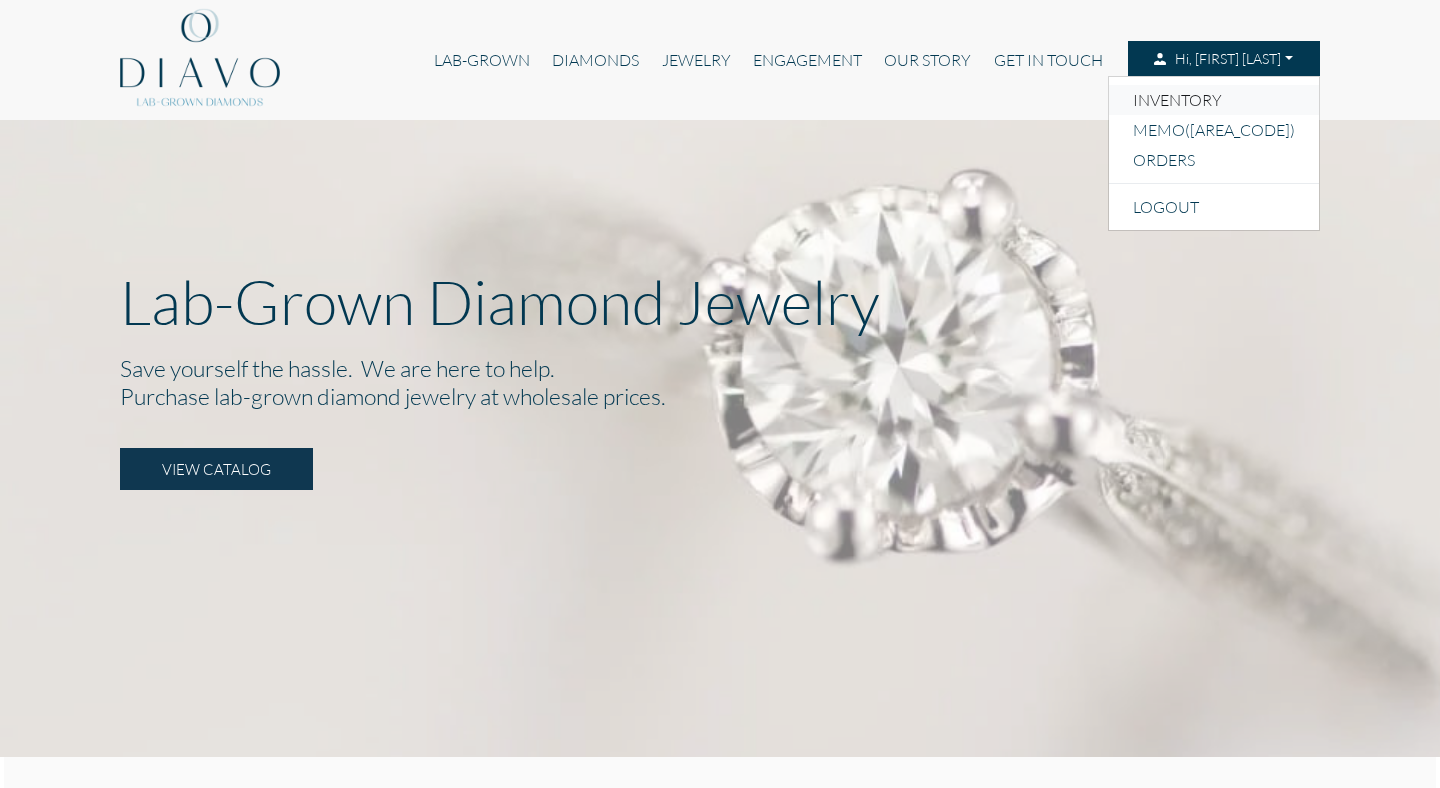 click on "INVENTORY" at bounding box center [1214, 100] 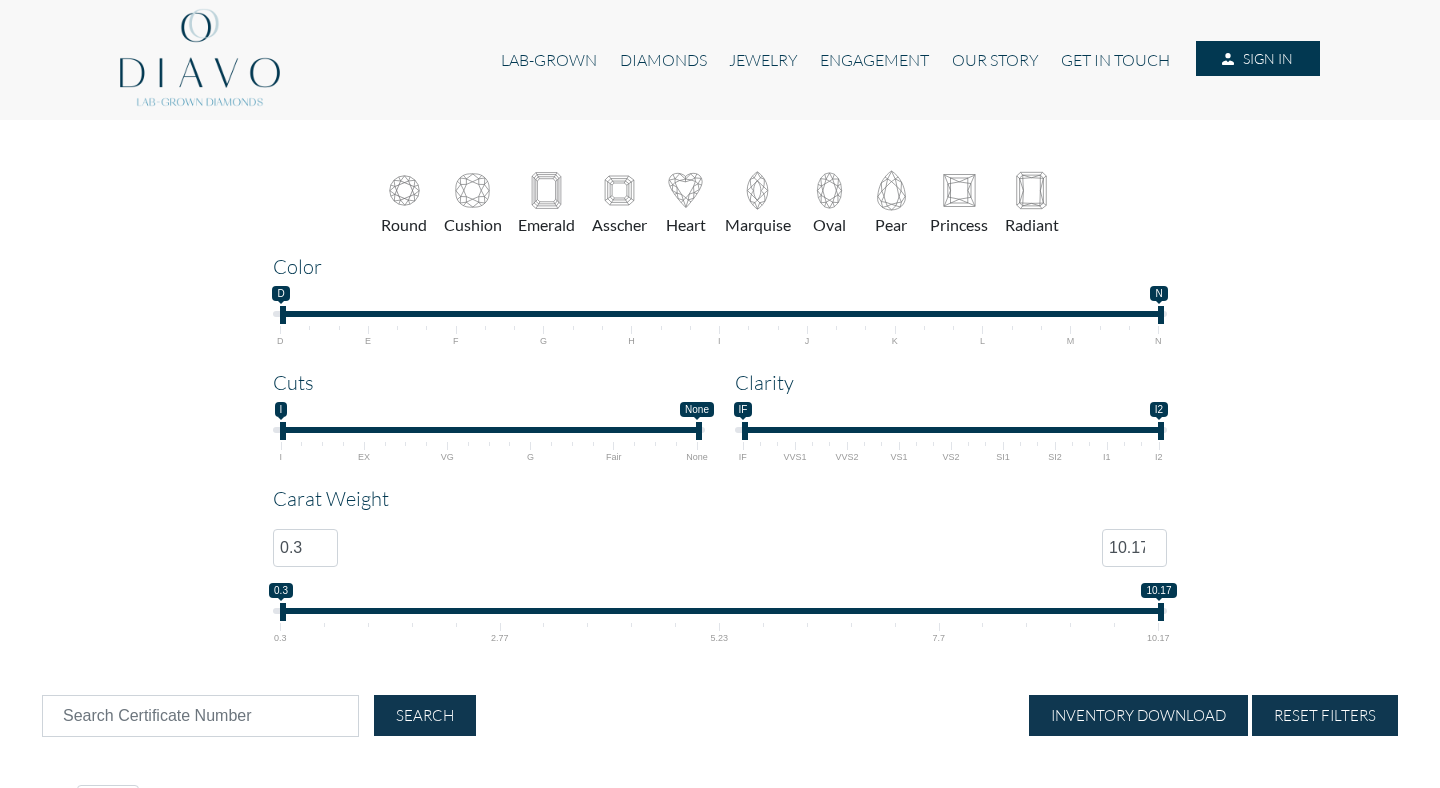 select on "25" 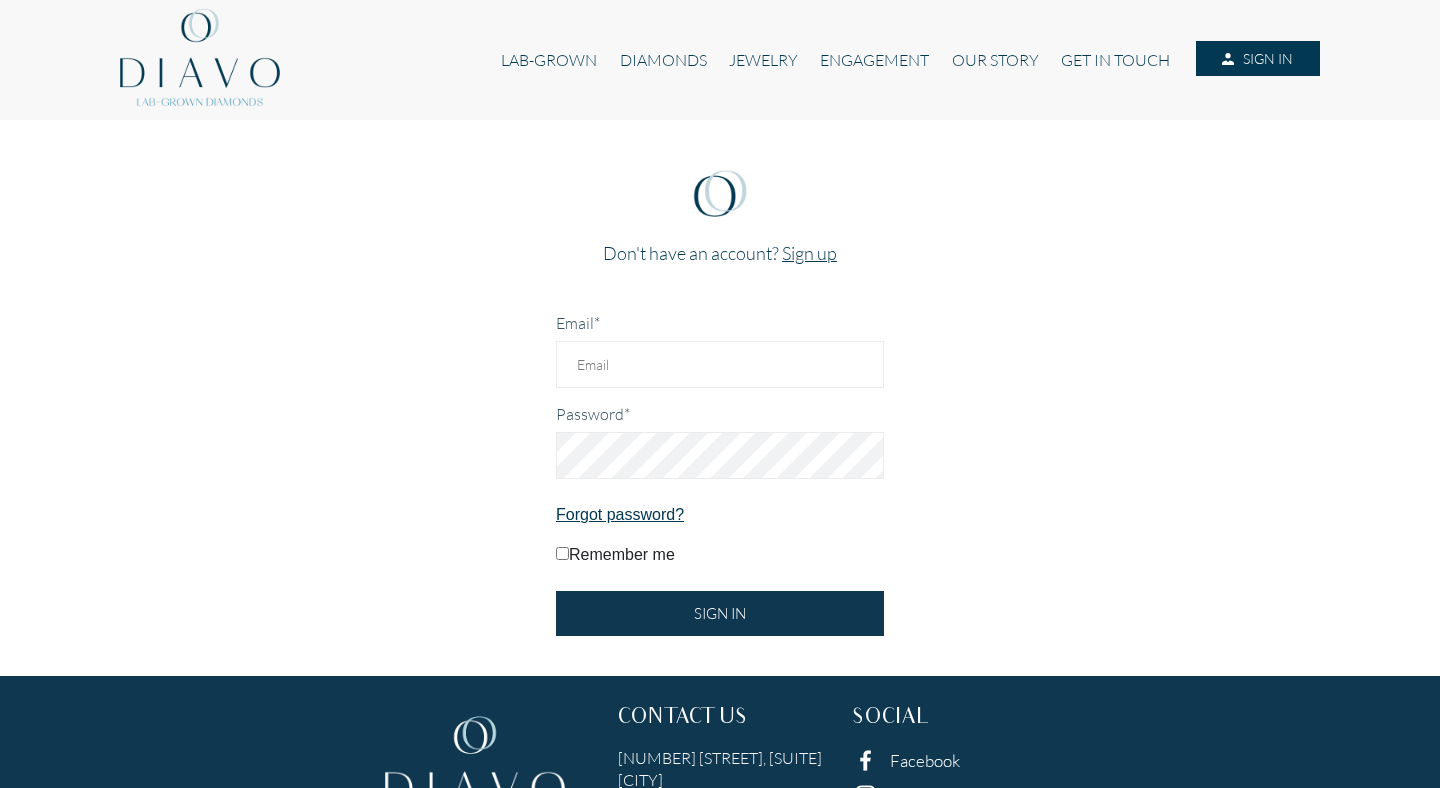 scroll, scrollTop: 0, scrollLeft: 0, axis: both 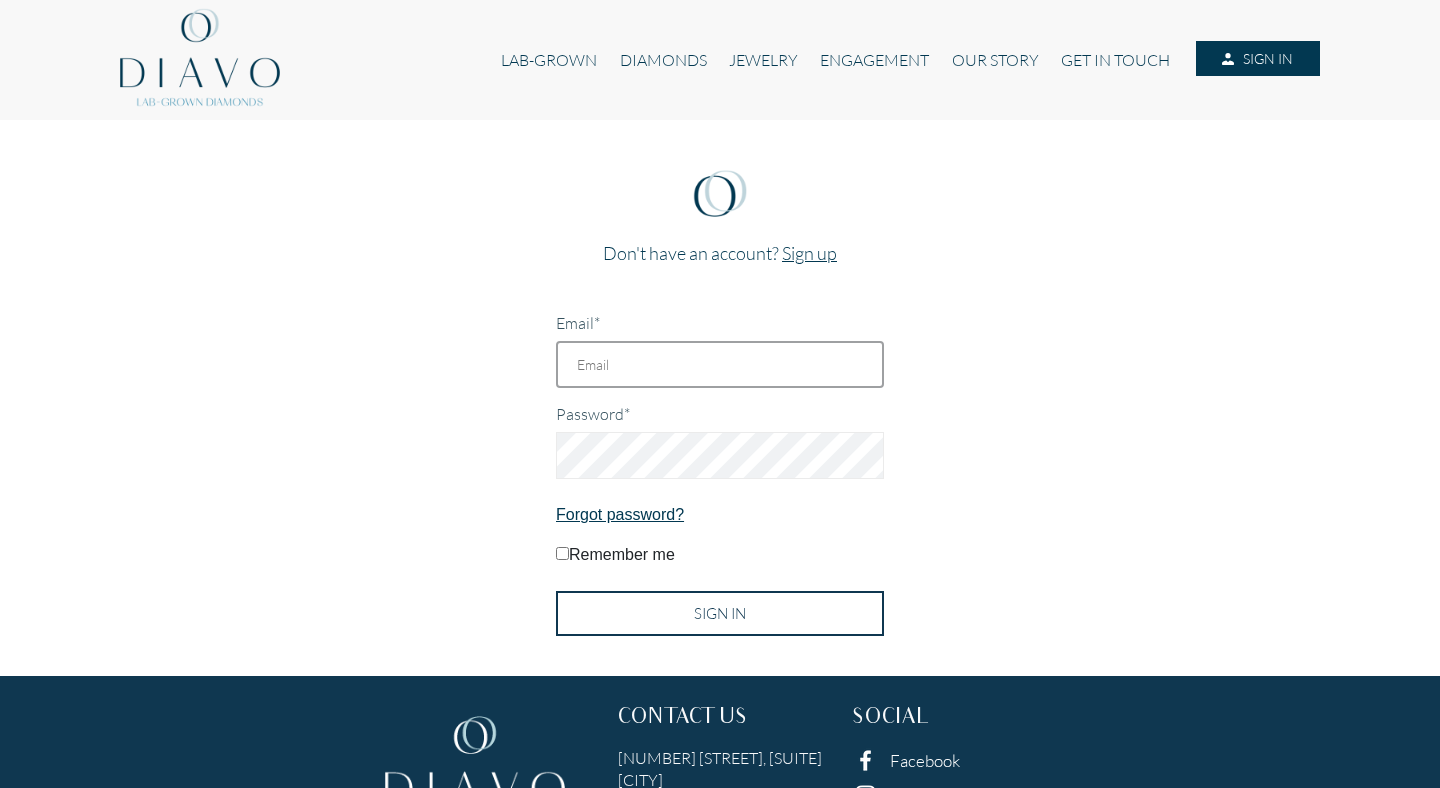 type on "[EMAIL]" 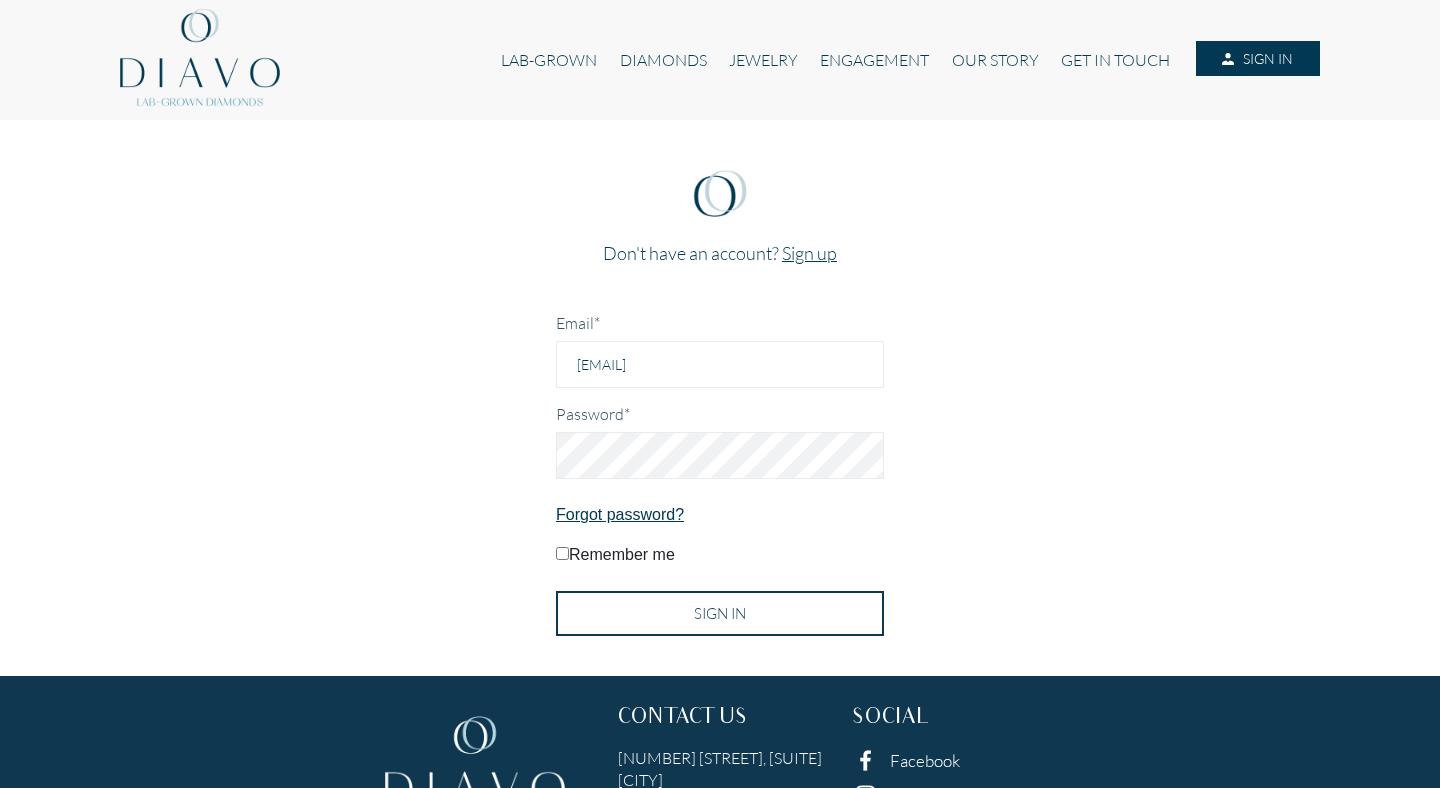 click on "SIGN IN" at bounding box center [720, 613] 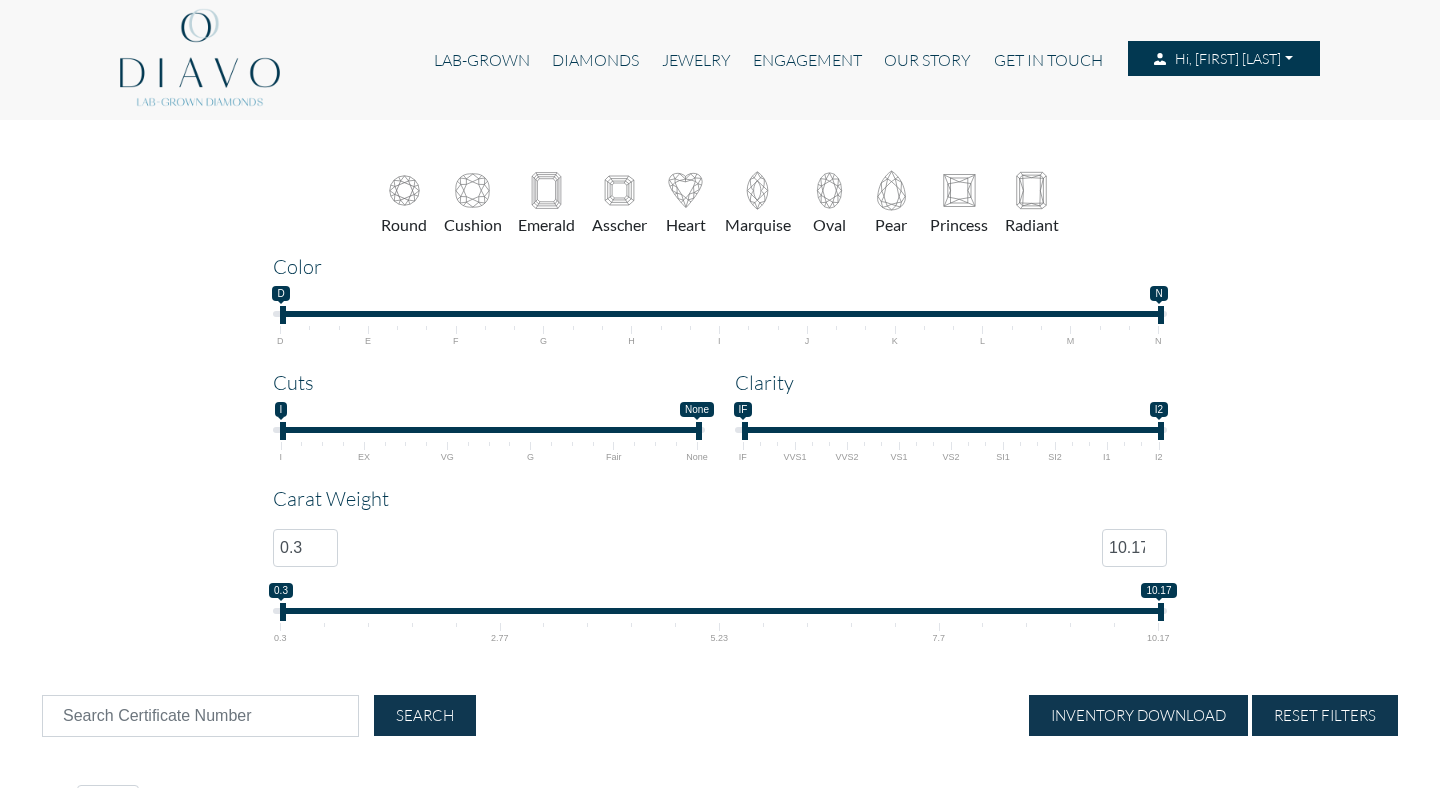 select on "25" 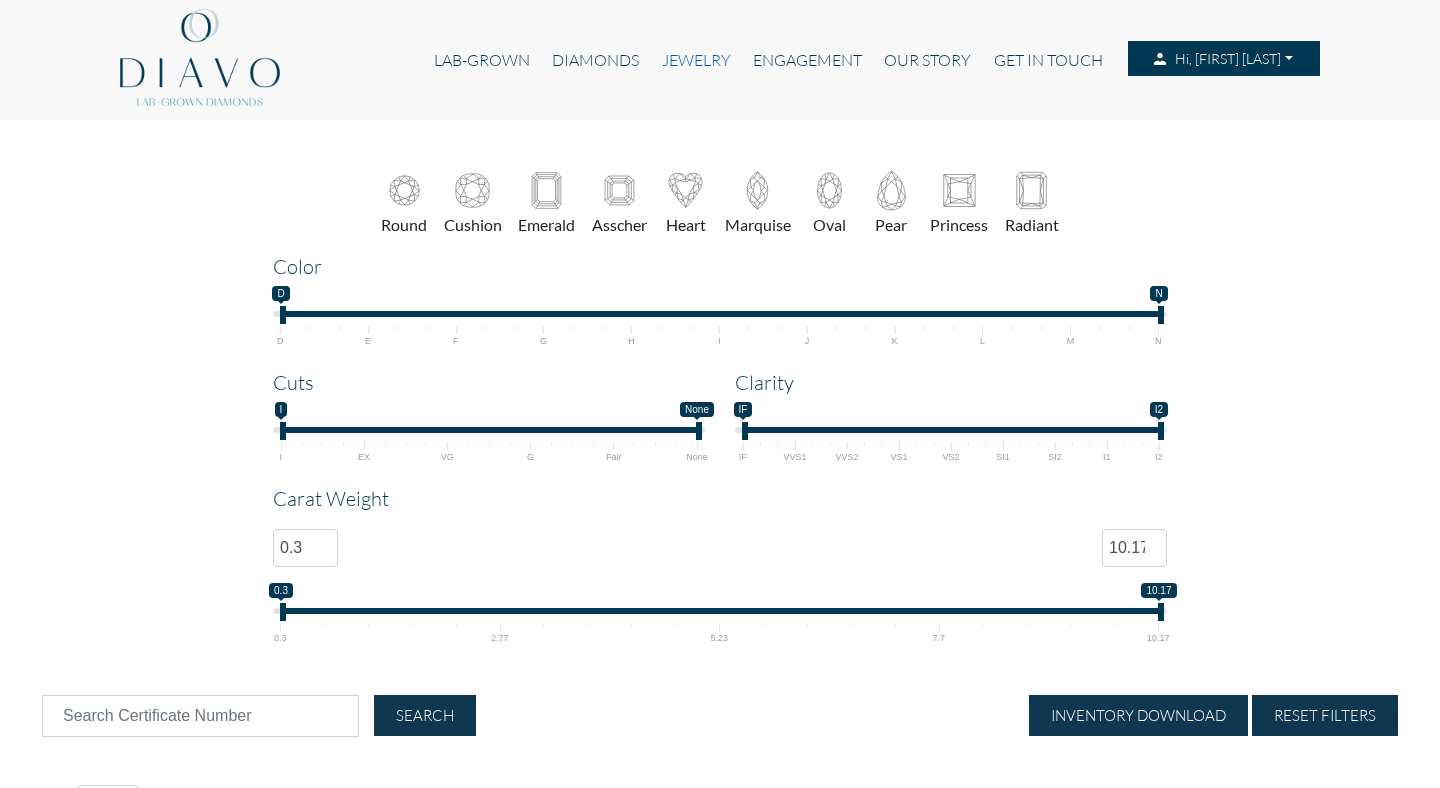 click on "JEWELRY" at bounding box center [695, 60] 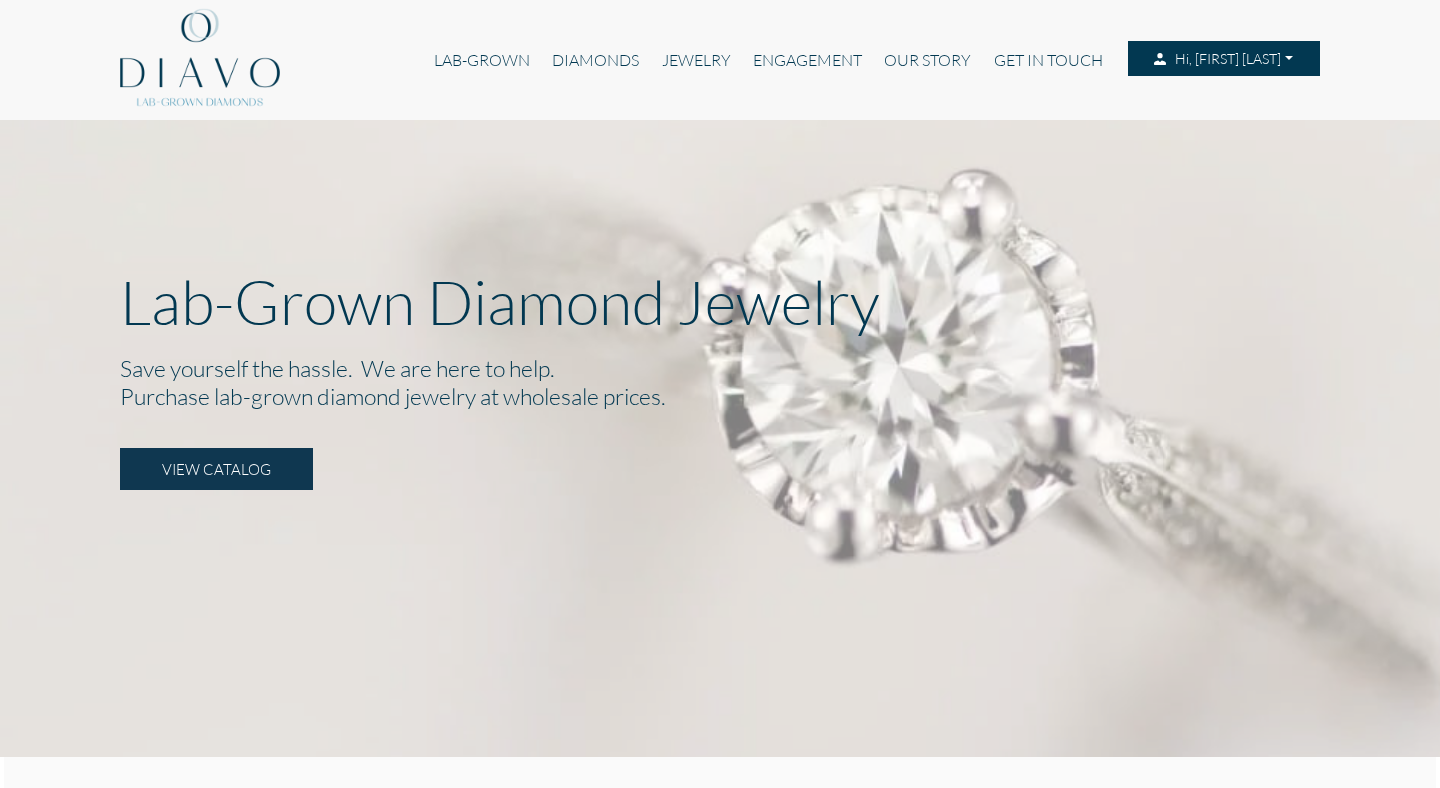 scroll, scrollTop: 0, scrollLeft: 0, axis: both 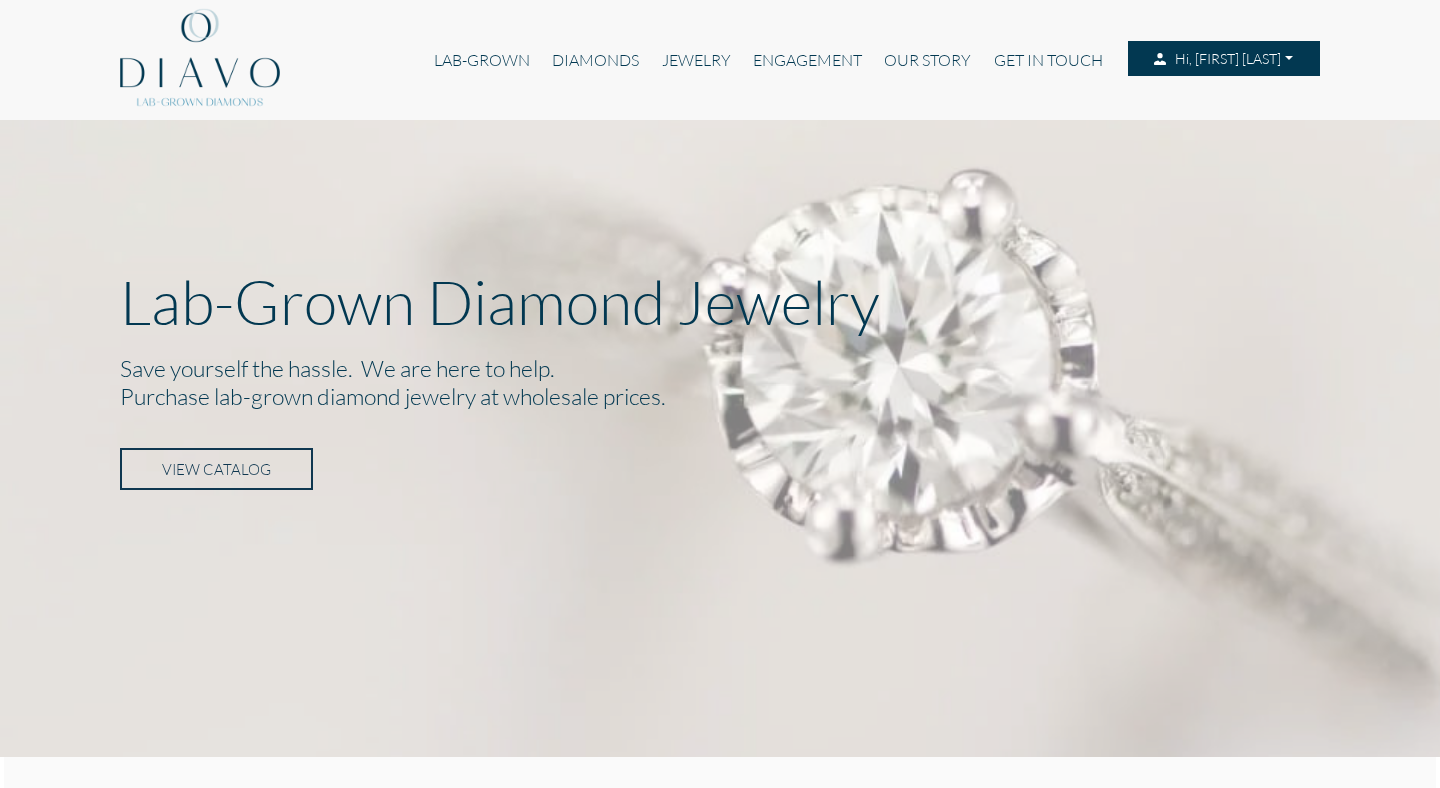 click on "VIEW CATALOG" at bounding box center (216, 469) 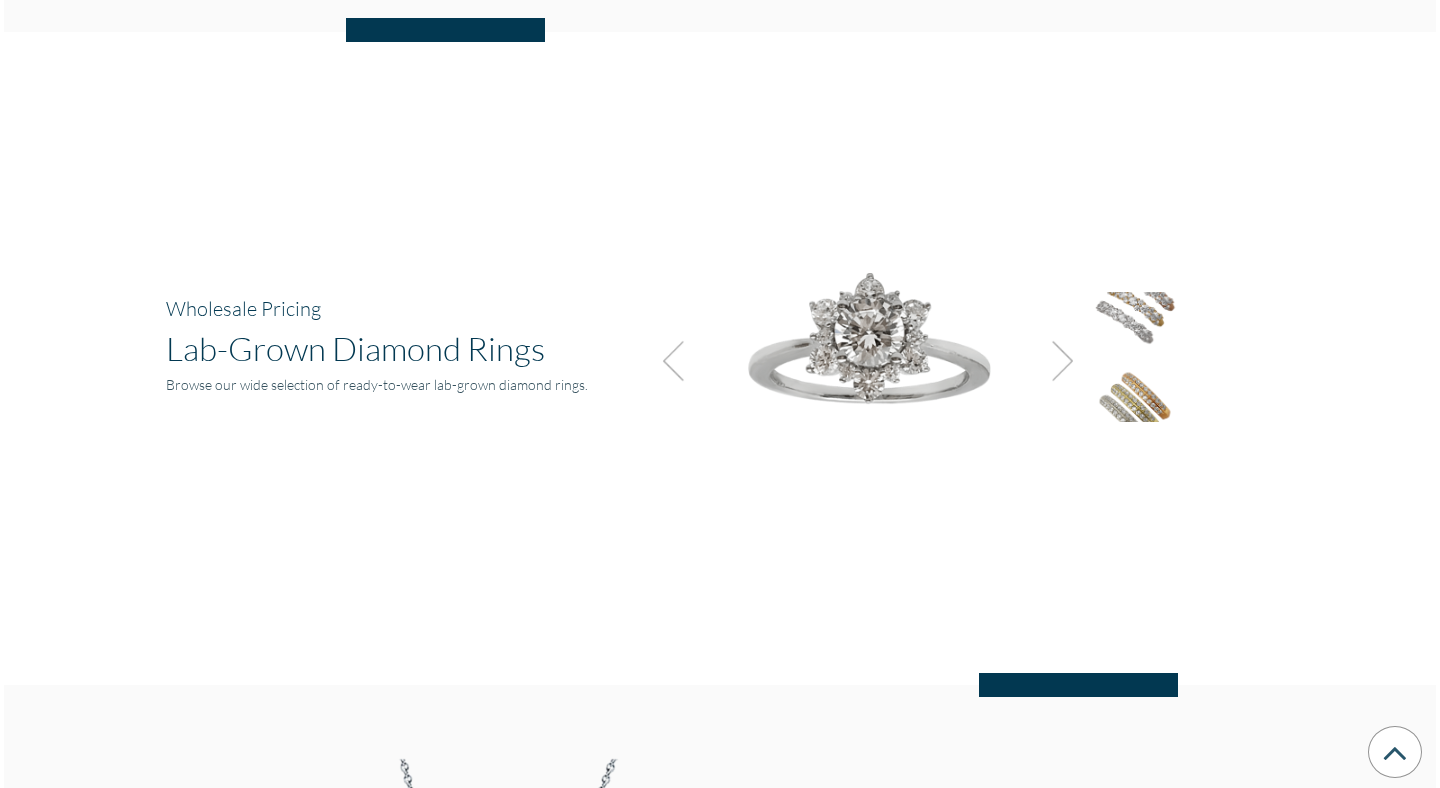 scroll, scrollTop: 1391, scrollLeft: 0, axis: vertical 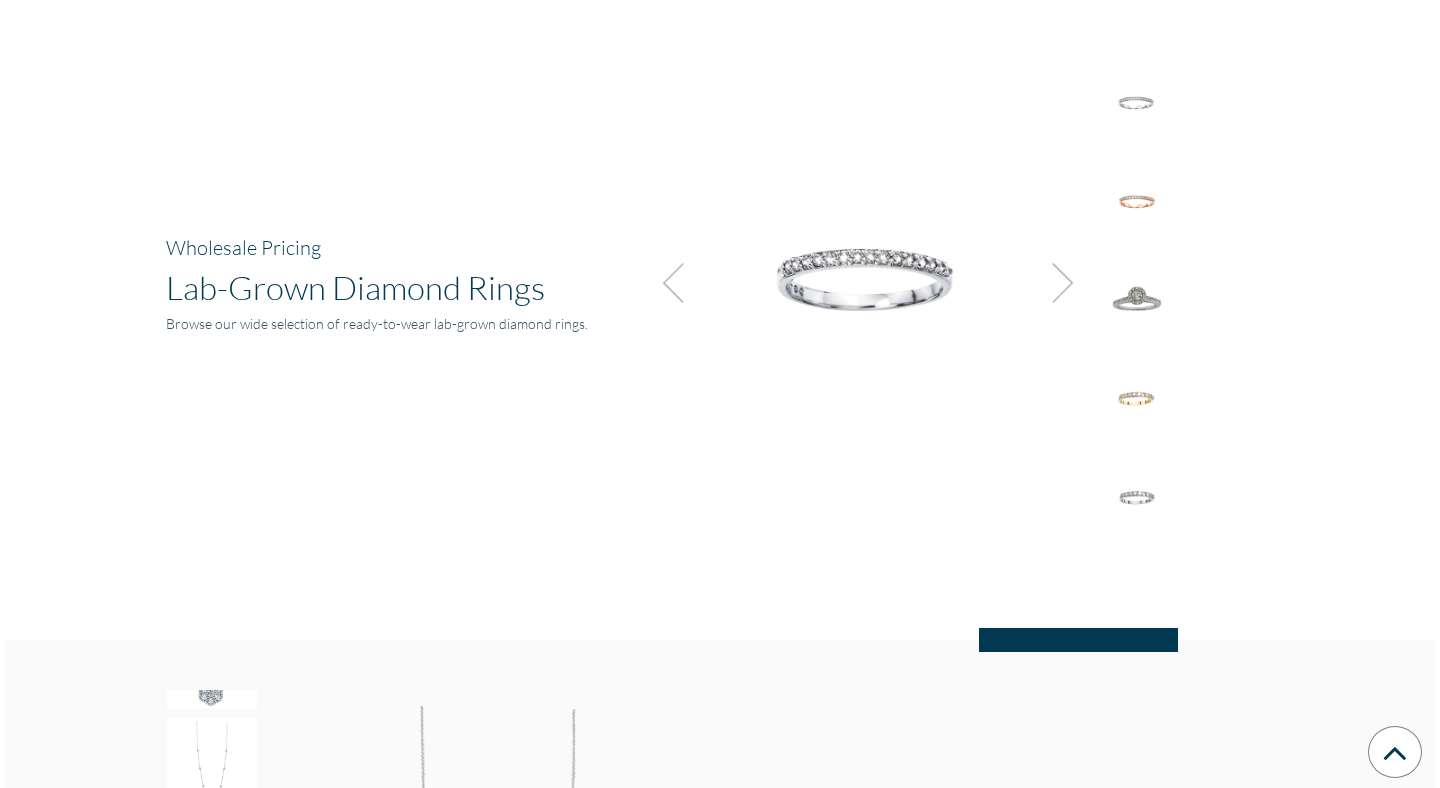 click at bounding box center (415, 275) 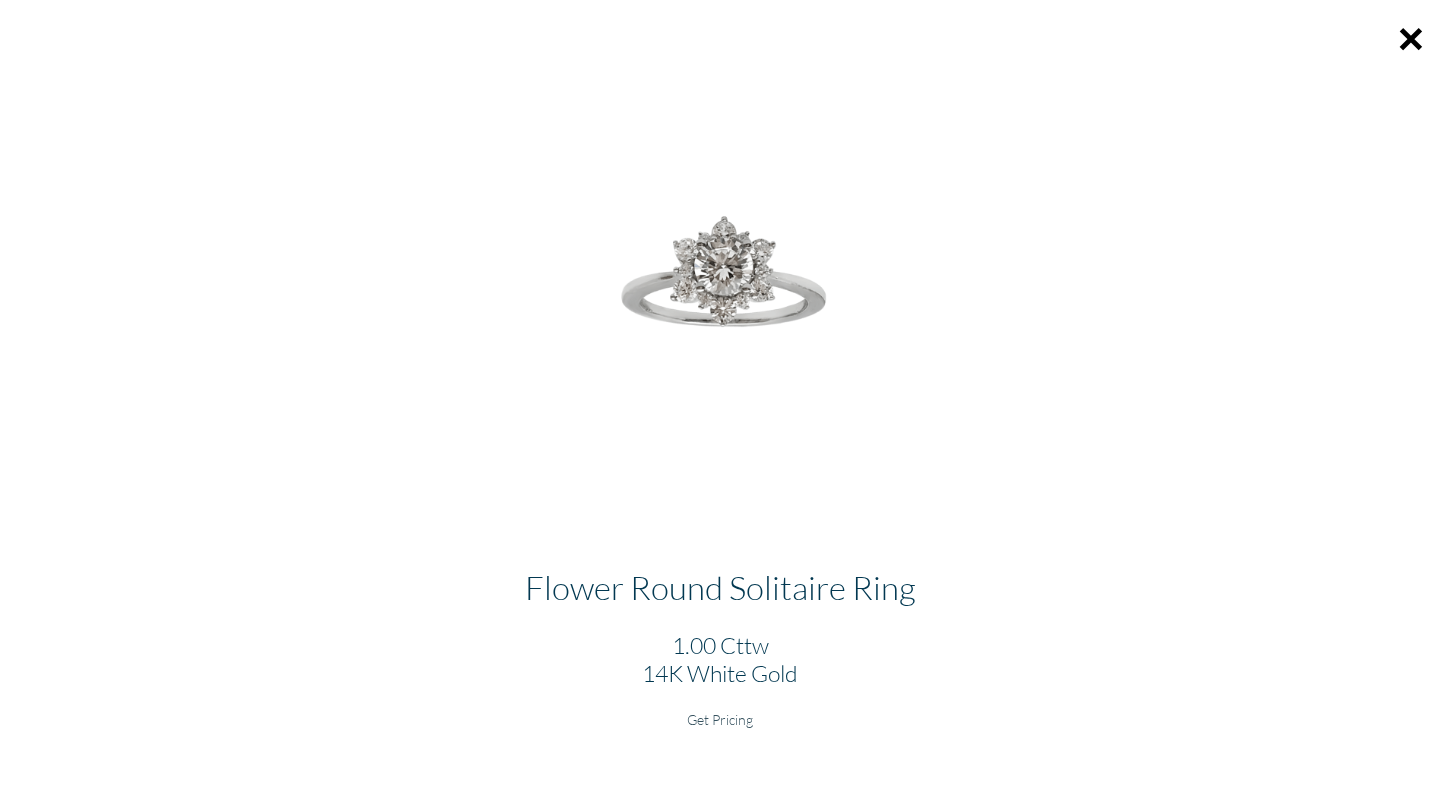 click on "Get Pricing" at bounding box center (720, 719) 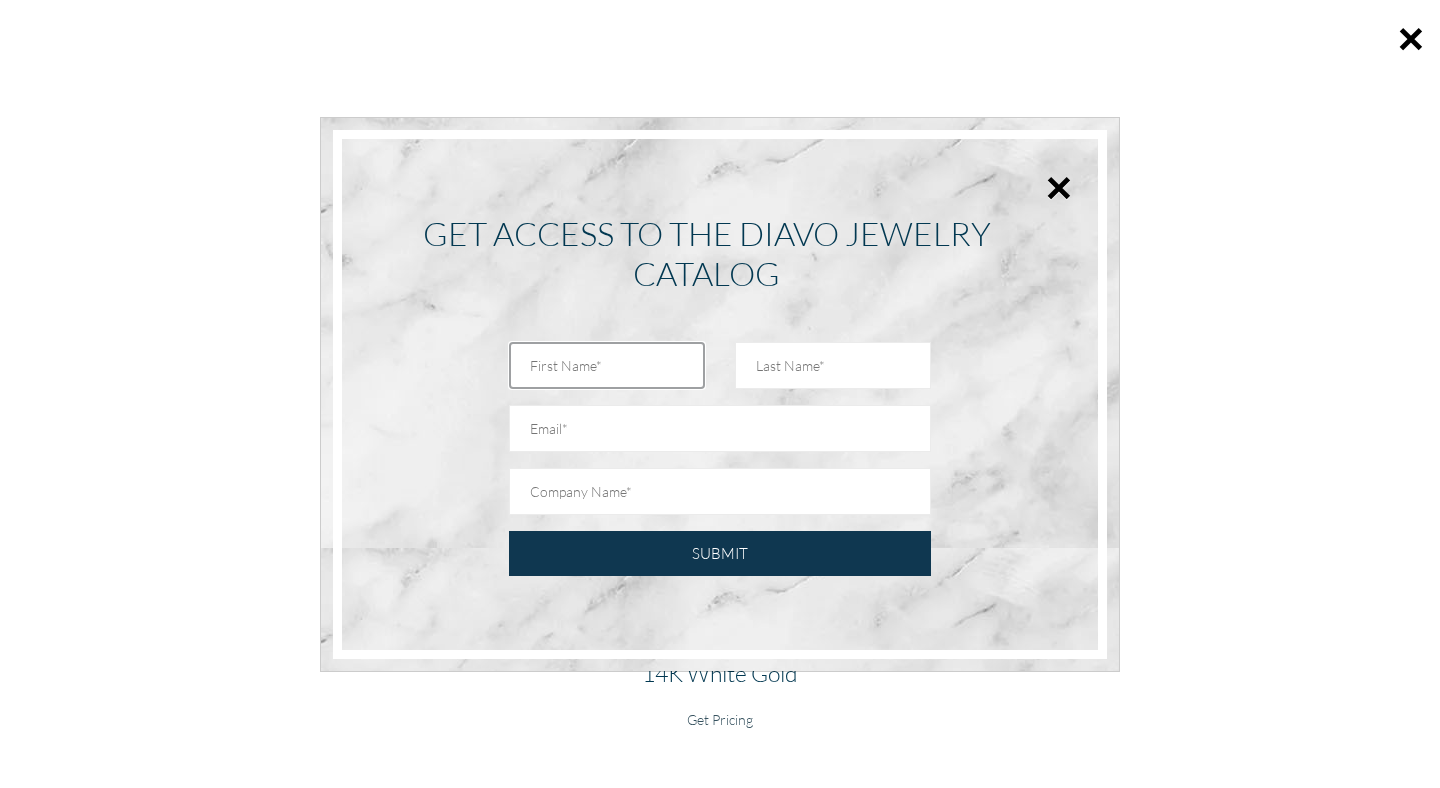 click at bounding box center [607, 365] 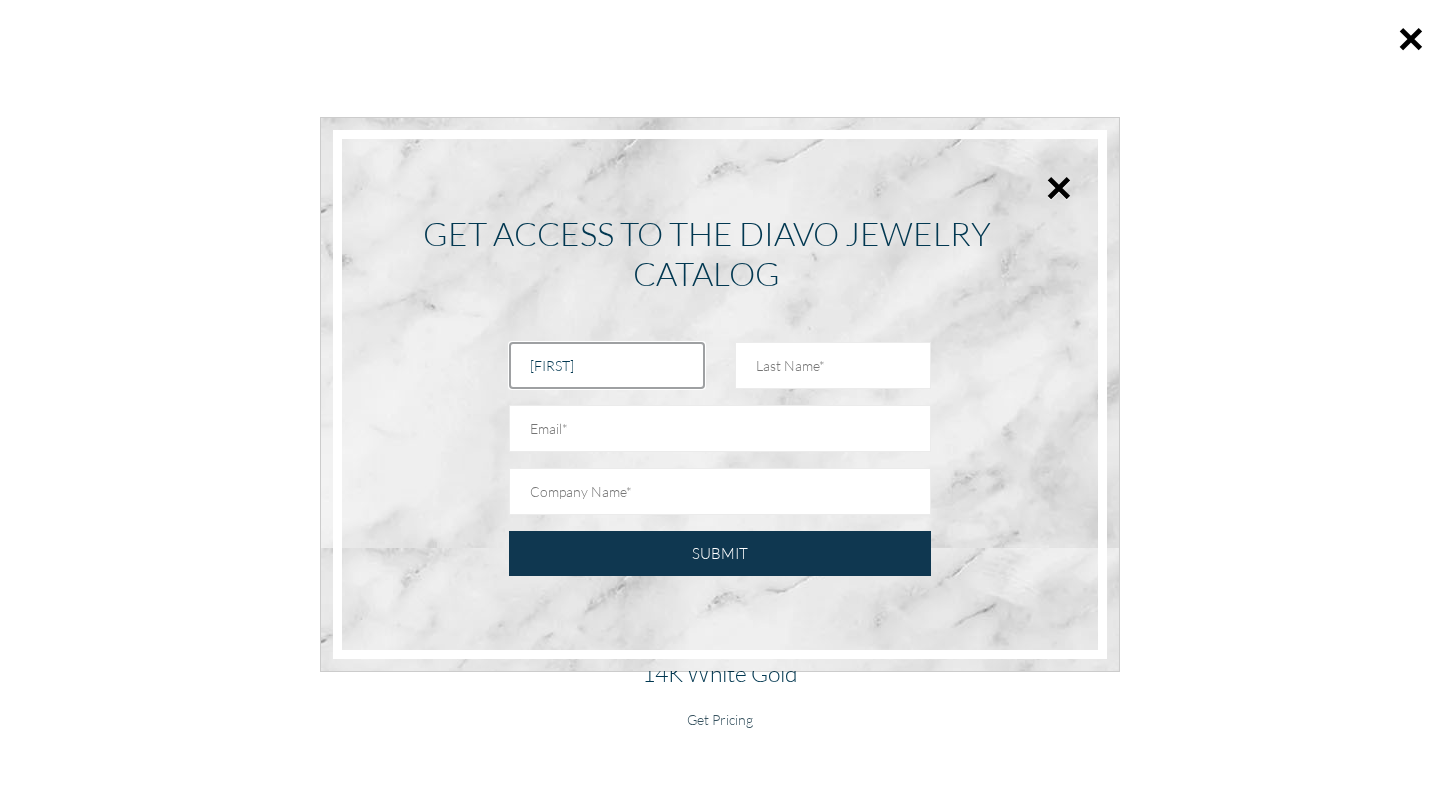 type on "Narvaez" 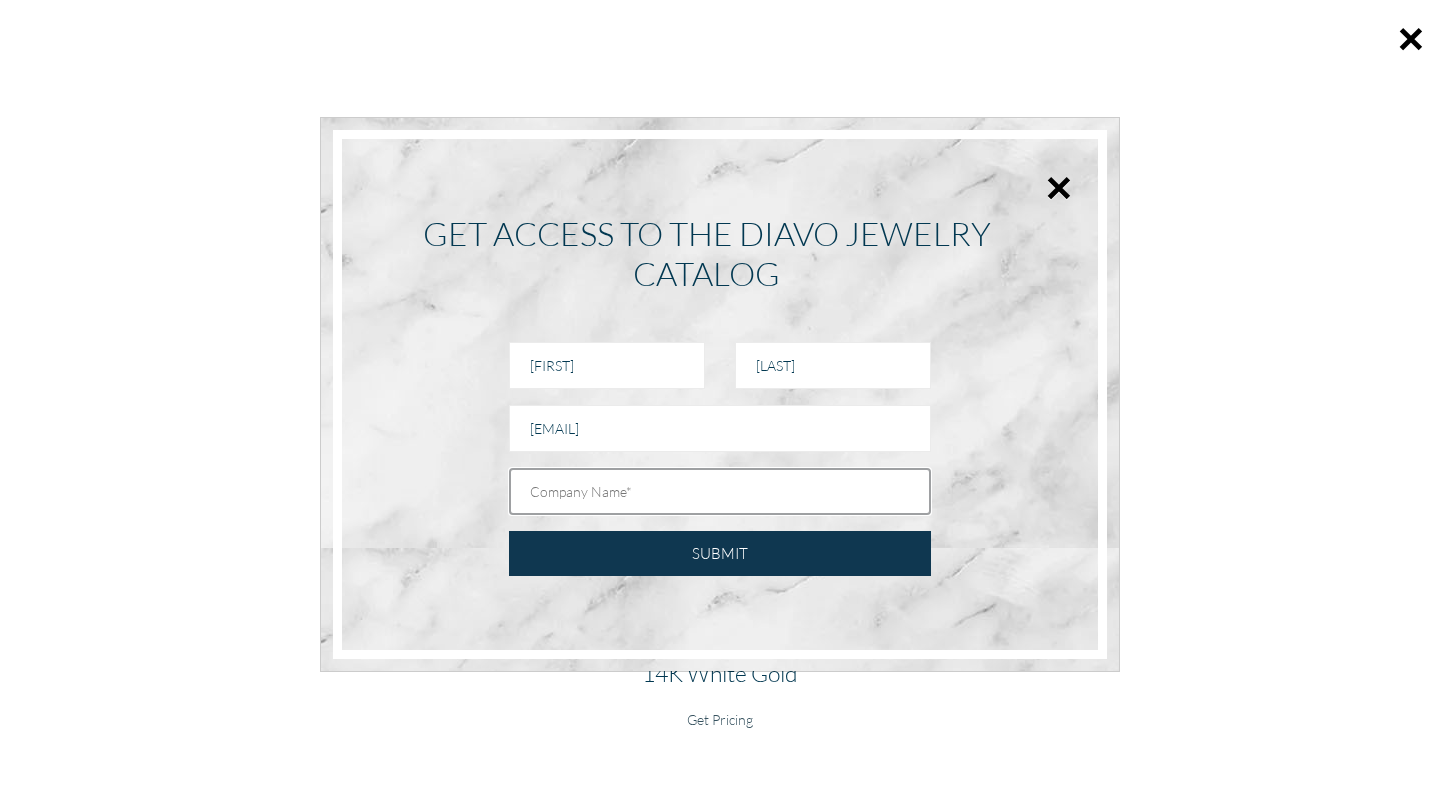 type on "Hermosa Bridal" 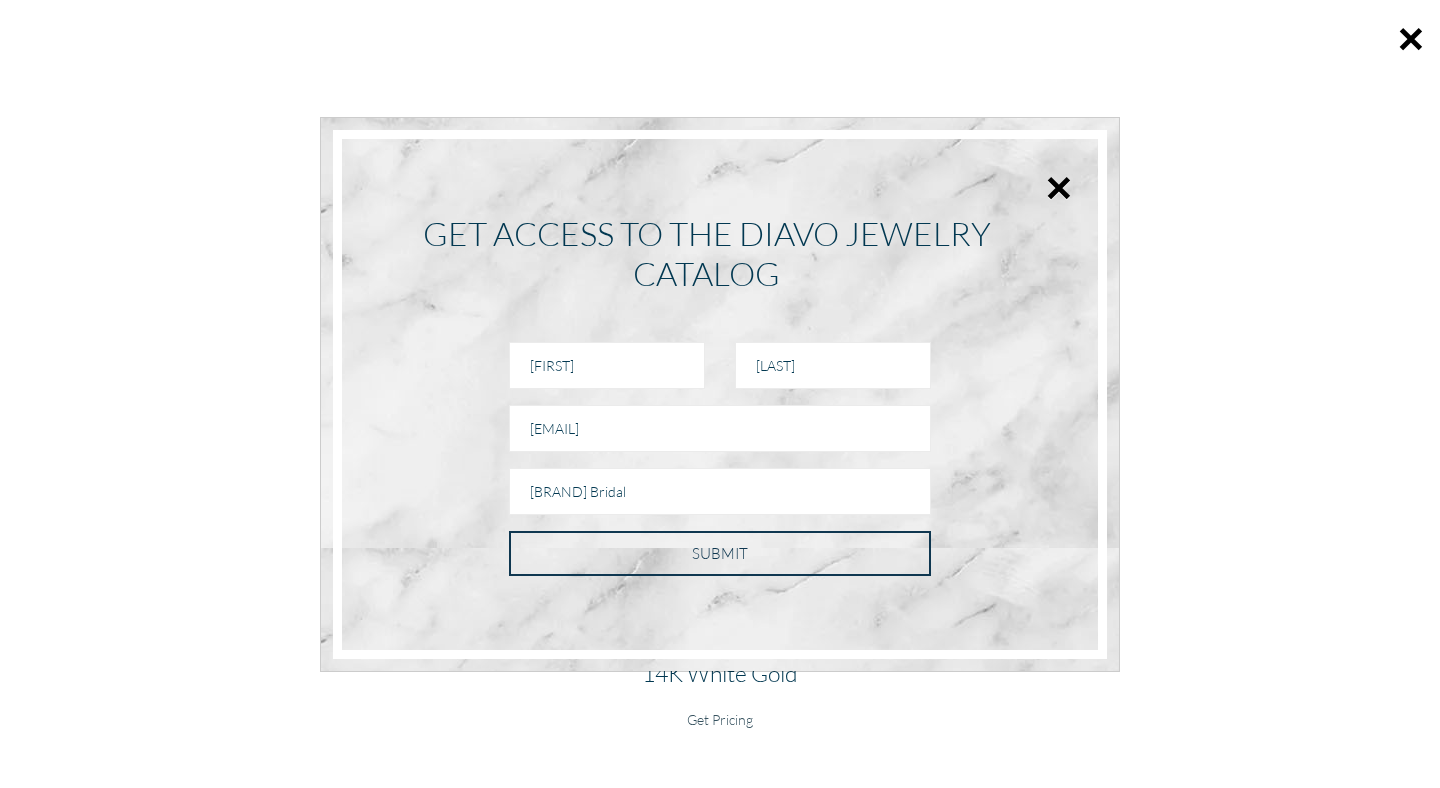 click on "SUBMIT" at bounding box center [720, 553] 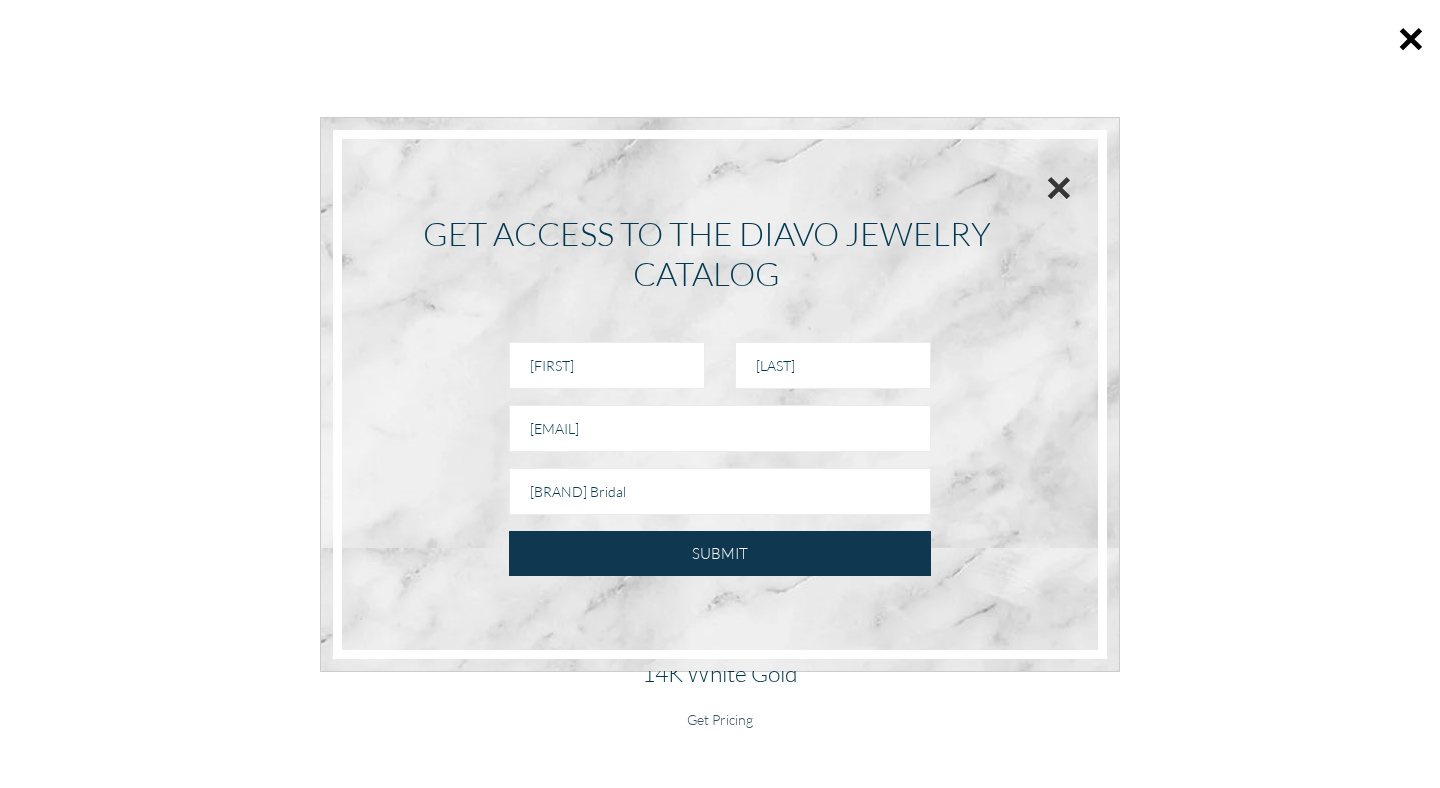 click on "×" at bounding box center (1059, 187) 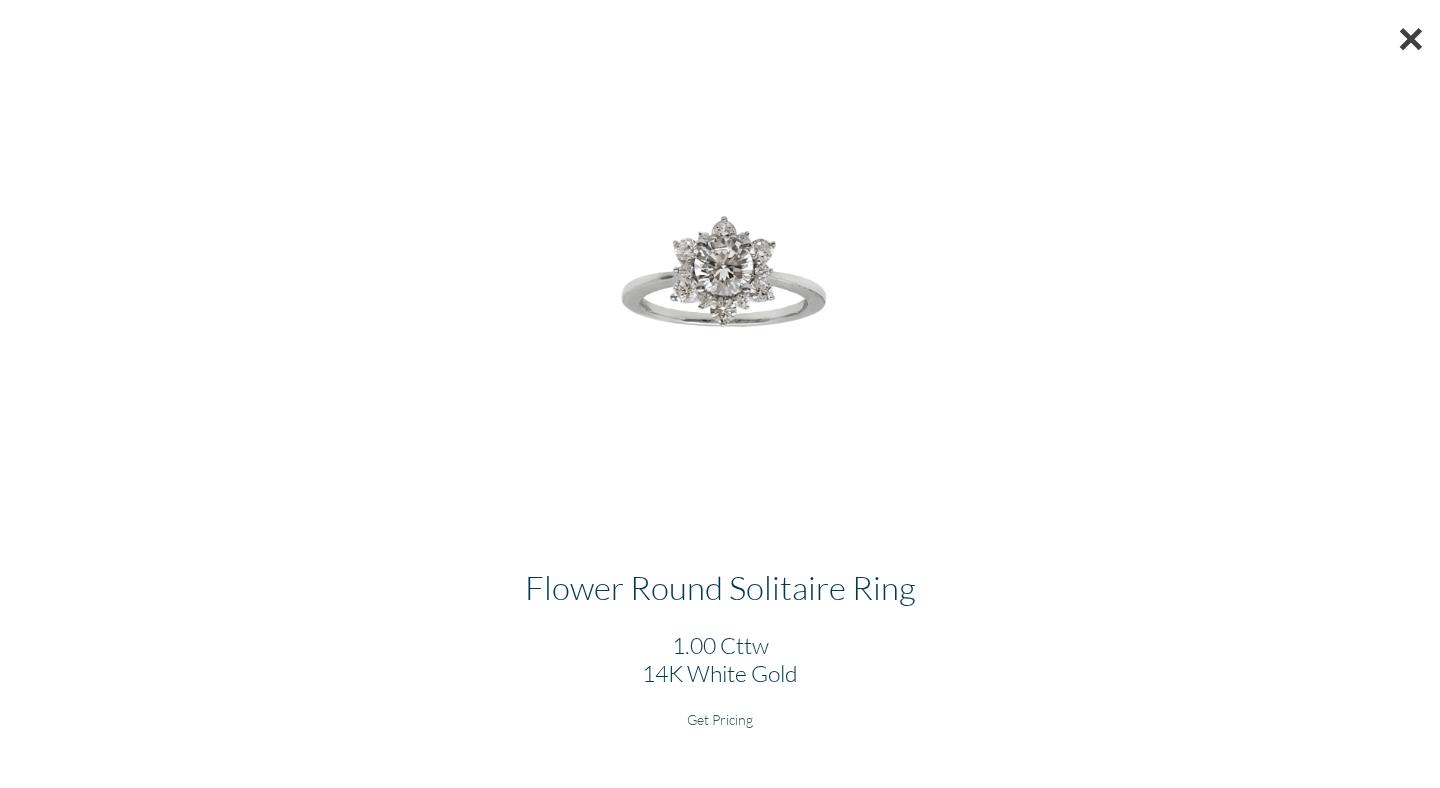 click on "×" at bounding box center [1411, 38] 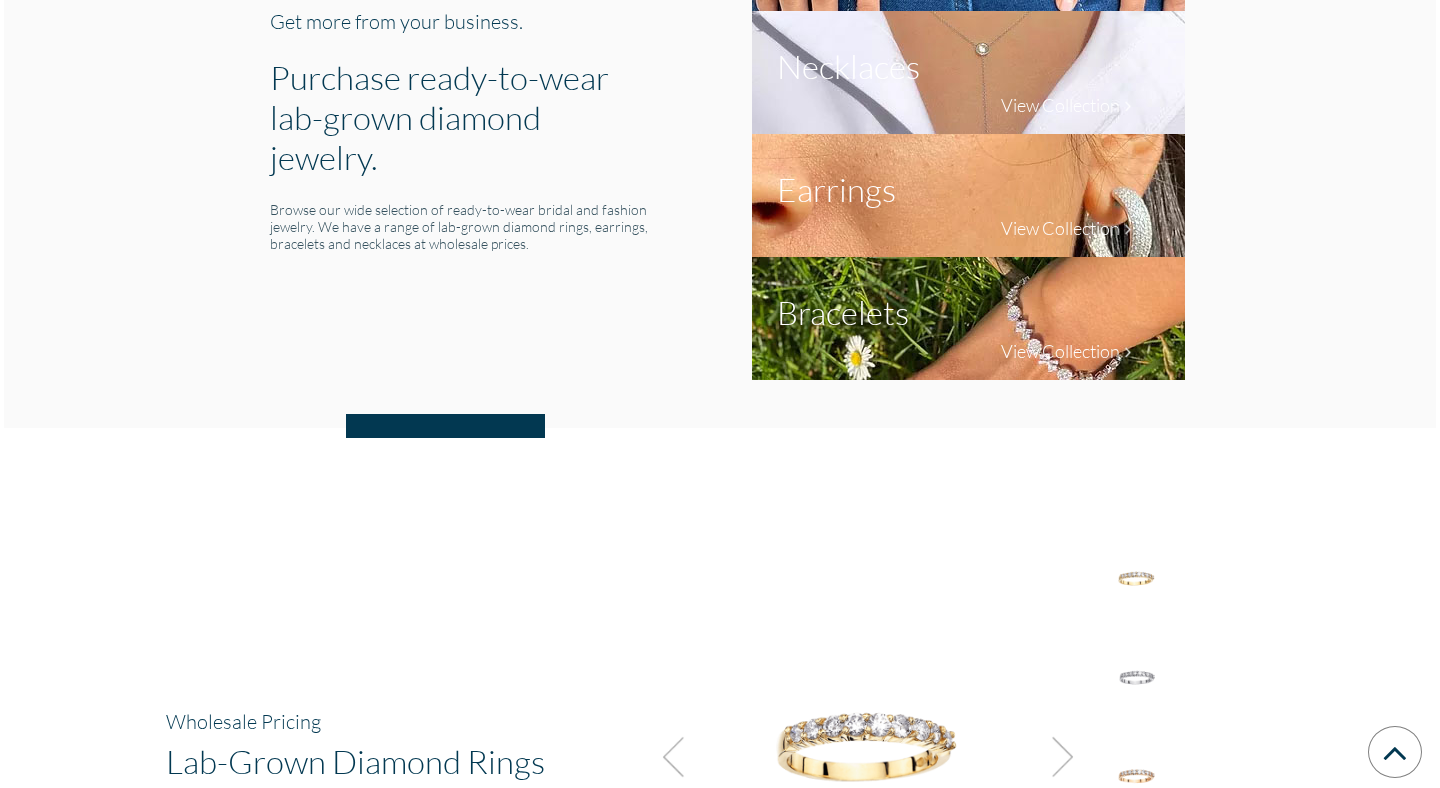 scroll, scrollTop: 0, scrollLeft: 0, axis: both 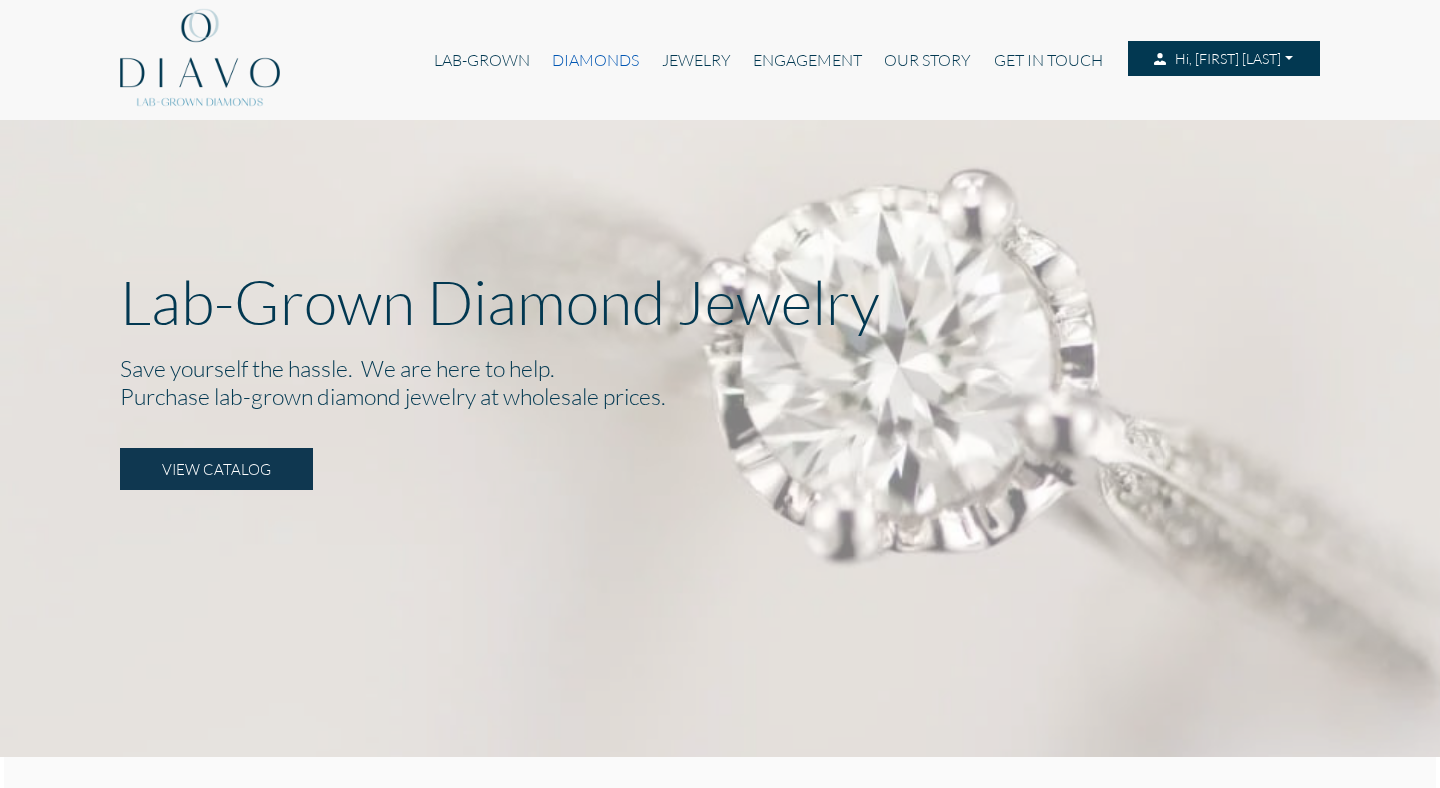 click on "DIAMONDS" at bounding box center [595, 60] 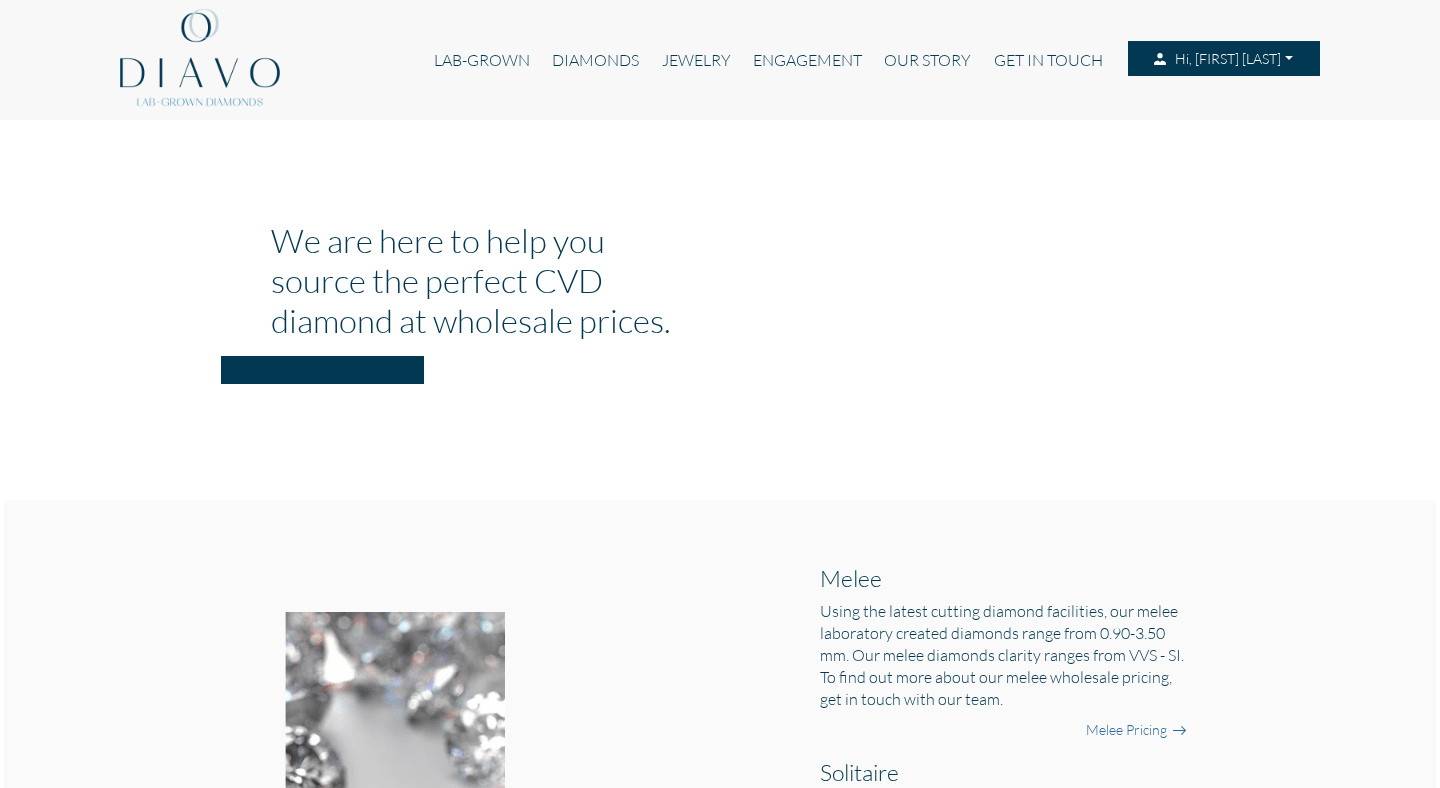 scroll, scrollTop: 0, scrollLeft: 0, axis: both 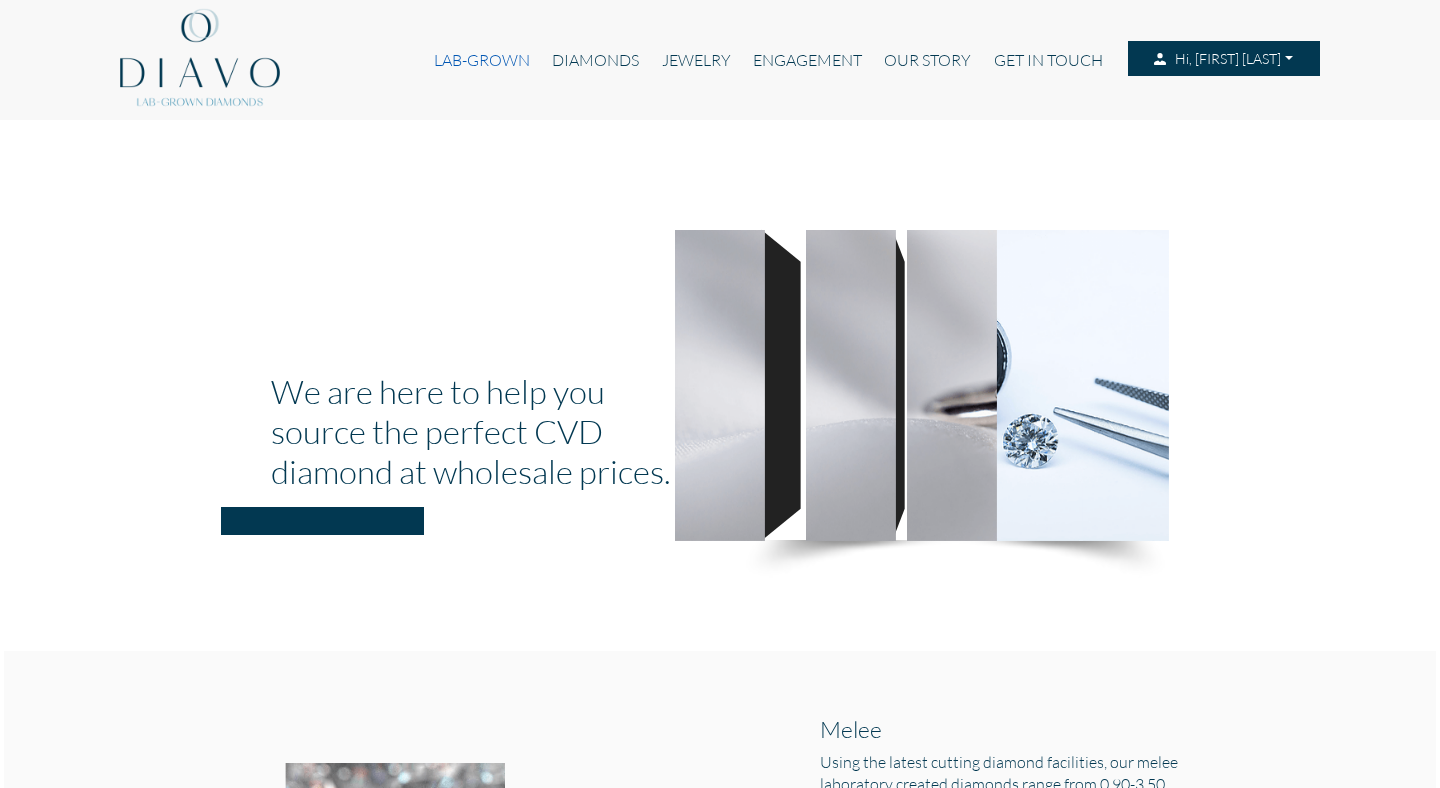 click on "LAB-GROWN" at bounding box center [482, 60] 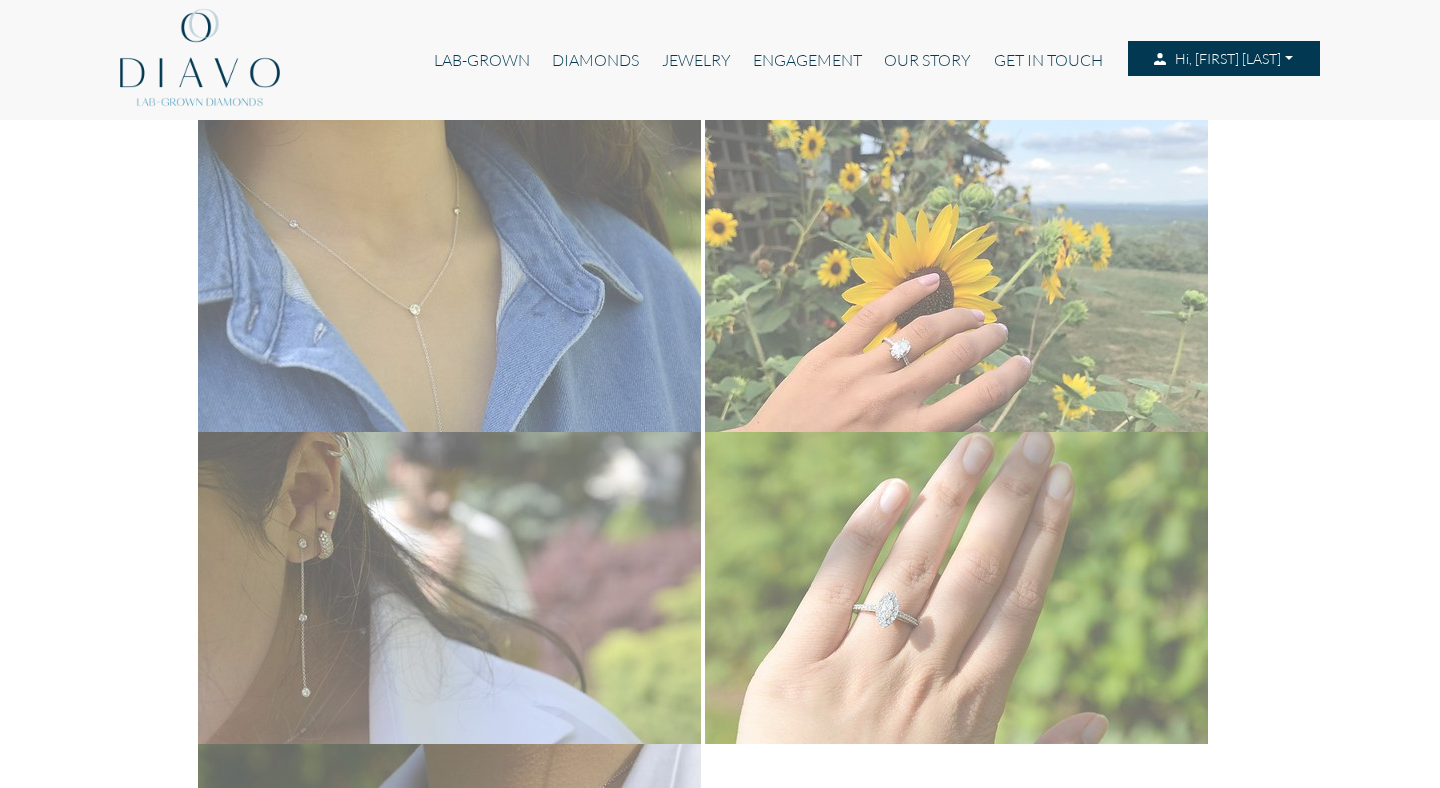 scroll, scrollTop: 0, scrollLeft: 0, axis: both 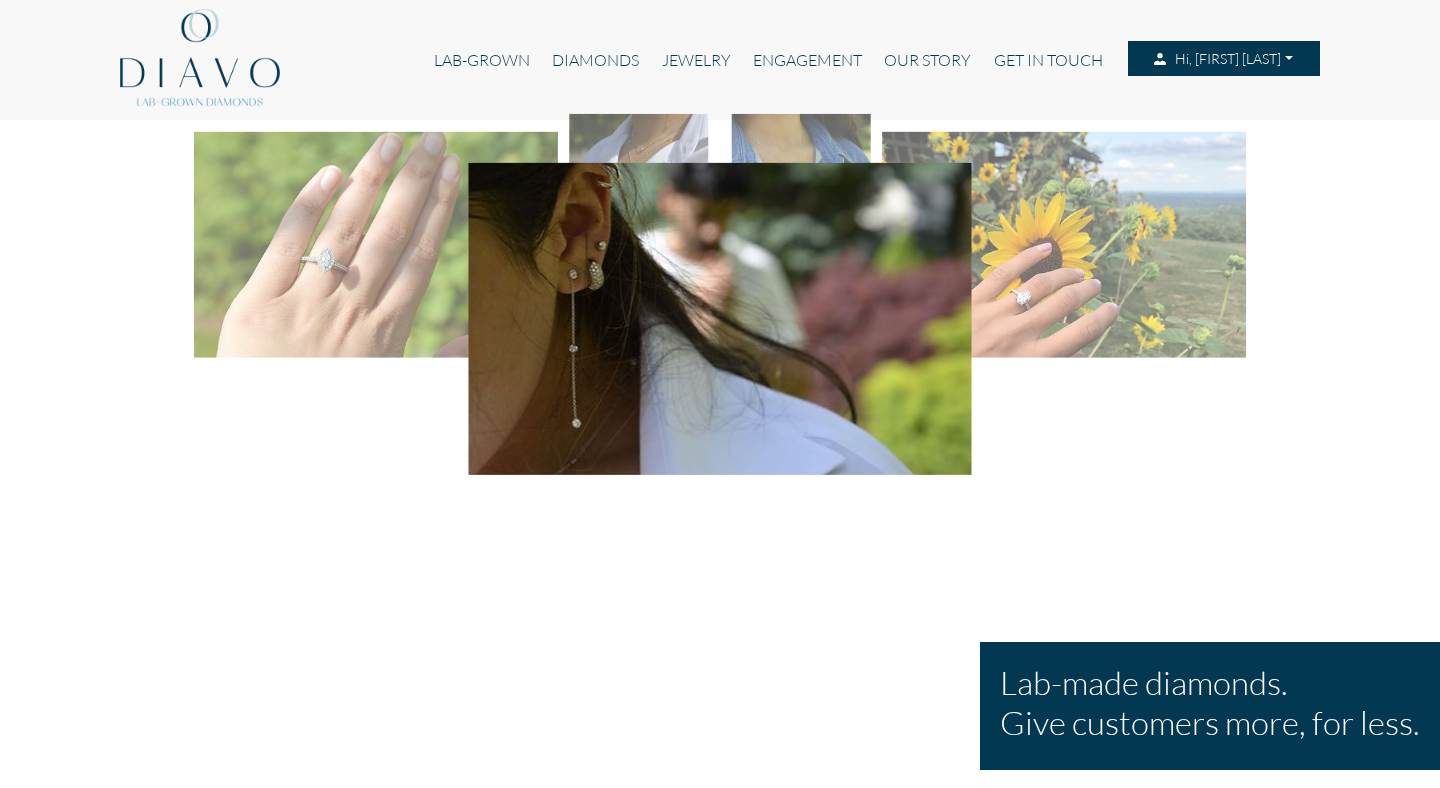 click on "Hi, [FIRST] [LAST]" at bounding box center [1224, 59] 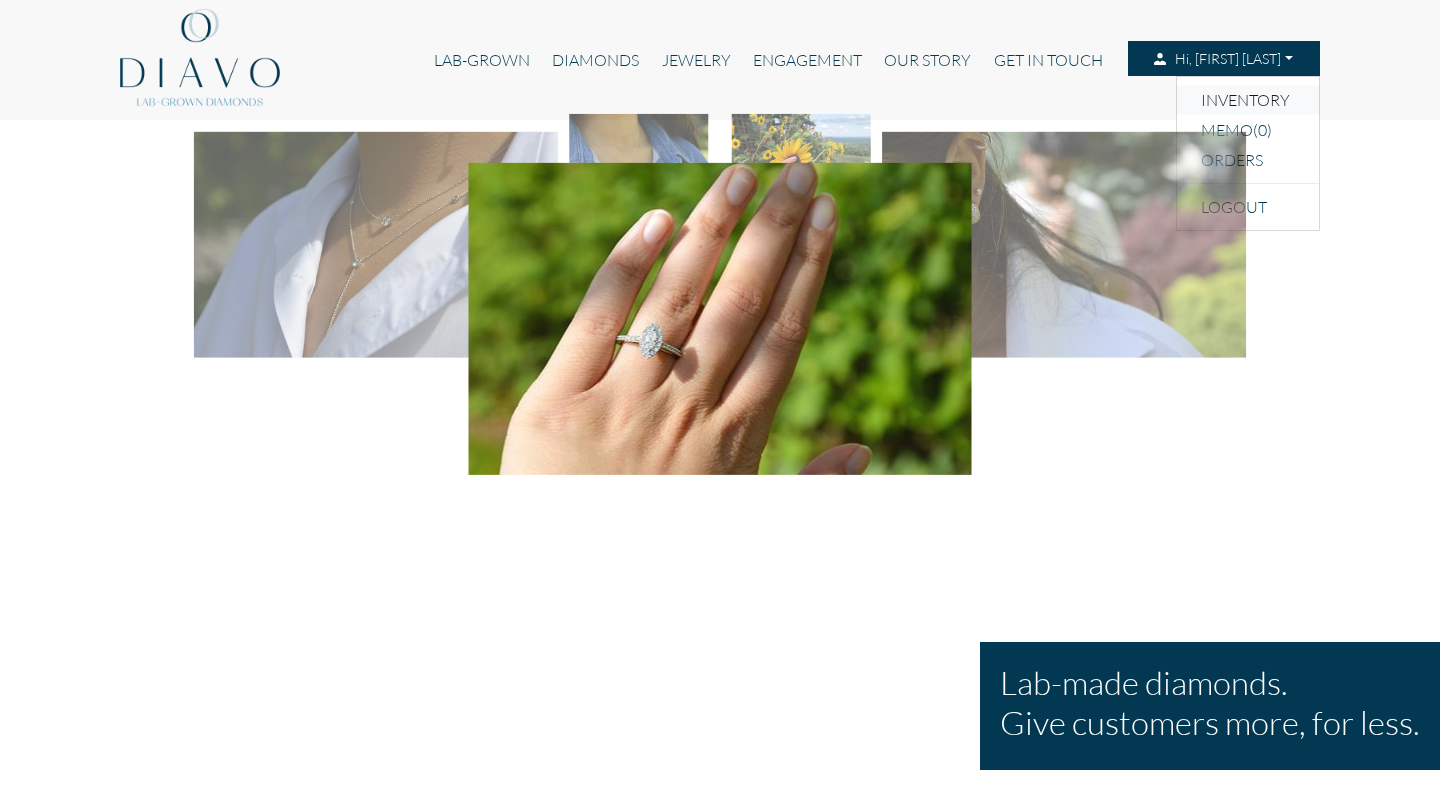 click on "INVENTORY" at bounding box center (1248, 100) 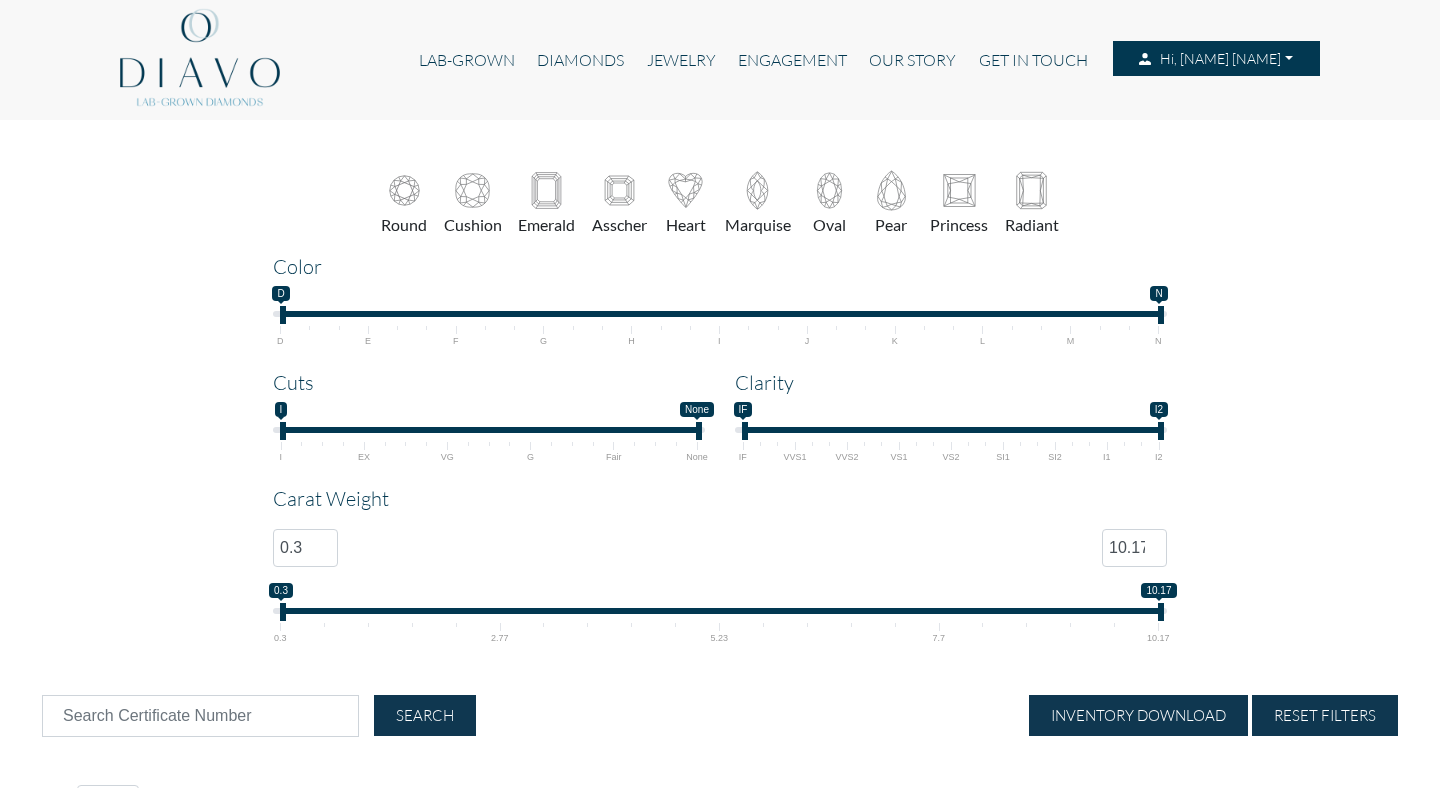 select on "25" 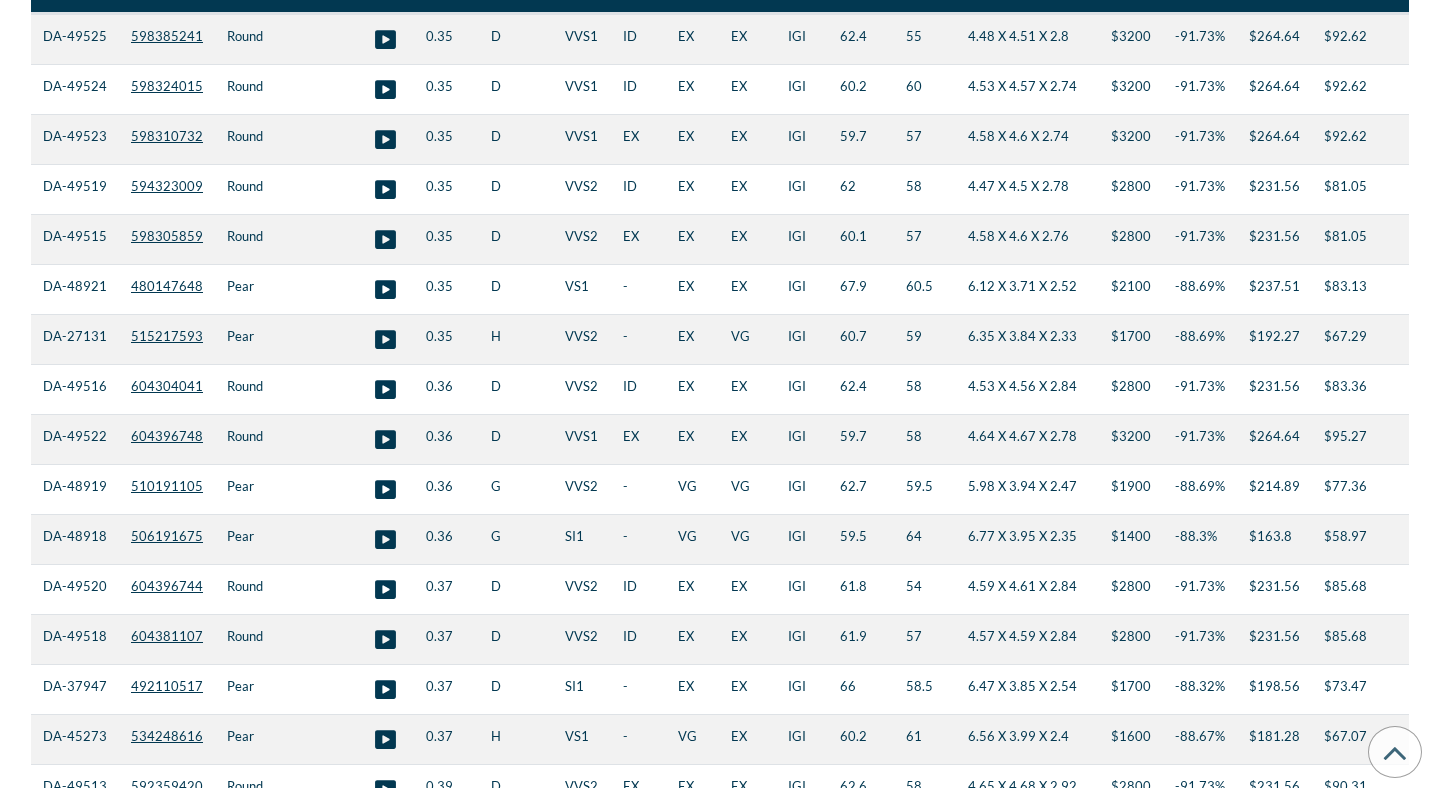 scroll, scrollTop: 761, scrollLeft: 0, axis: vertical 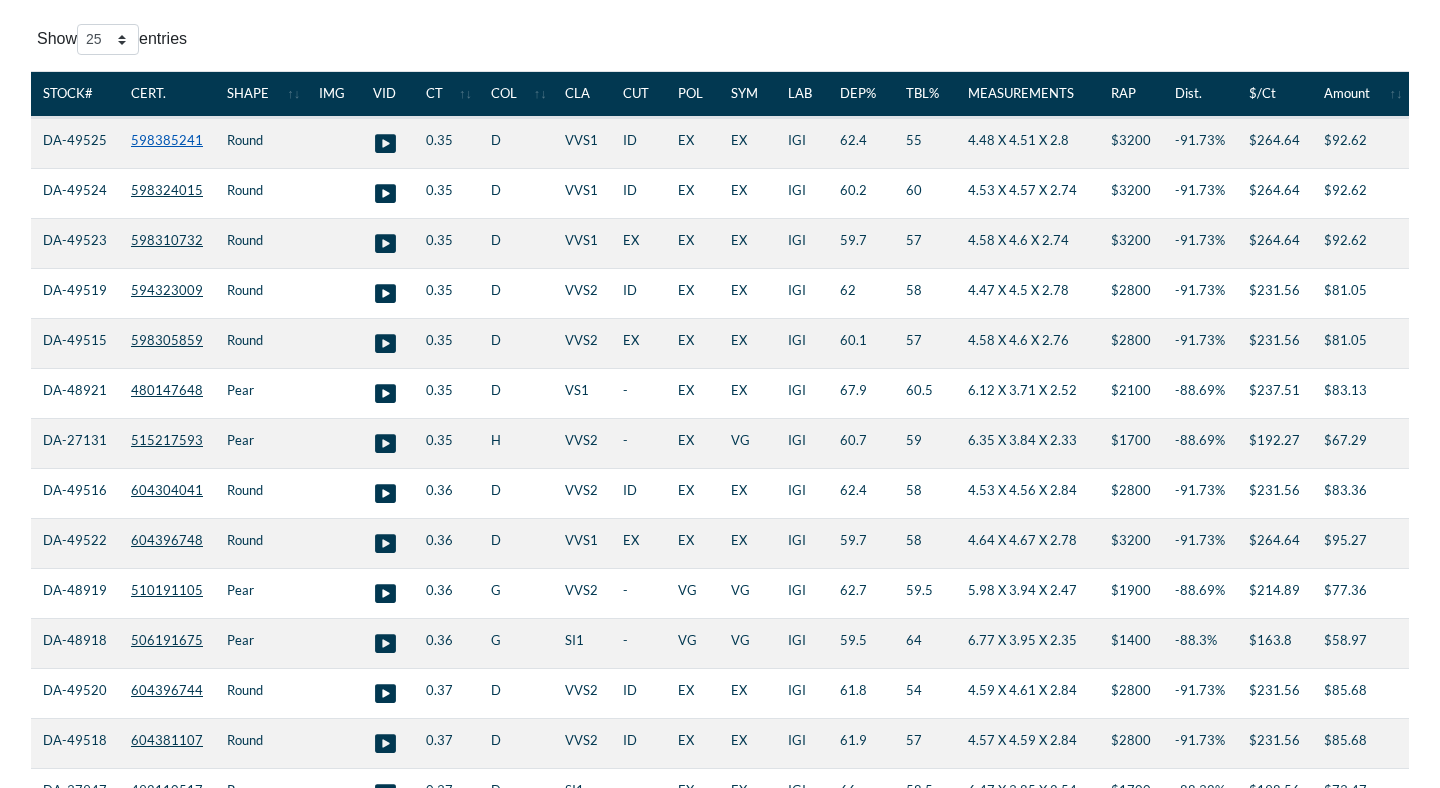 click on "598385241" at bounding box center (167, 140) 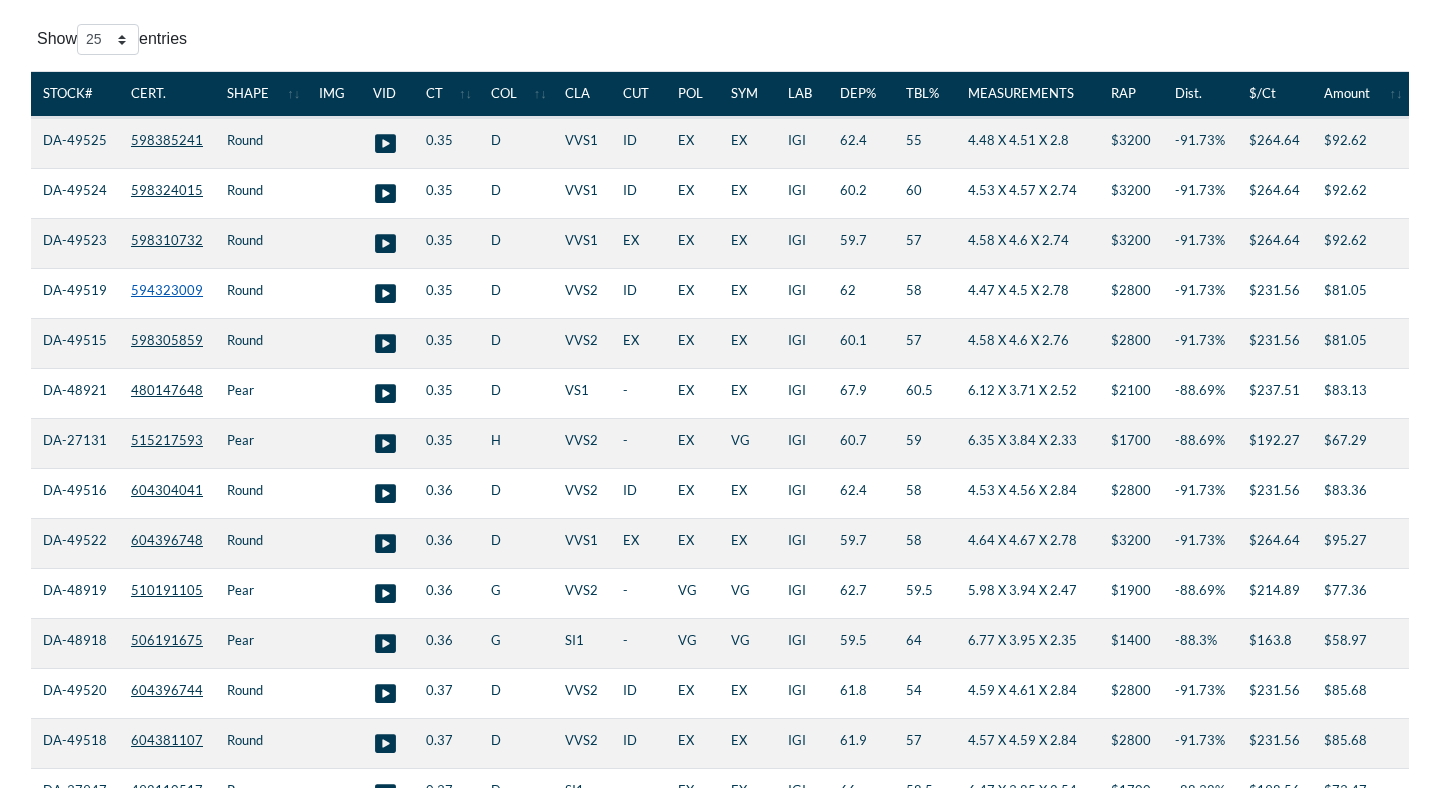 click on "594323009" at bounding box center (167, 290) 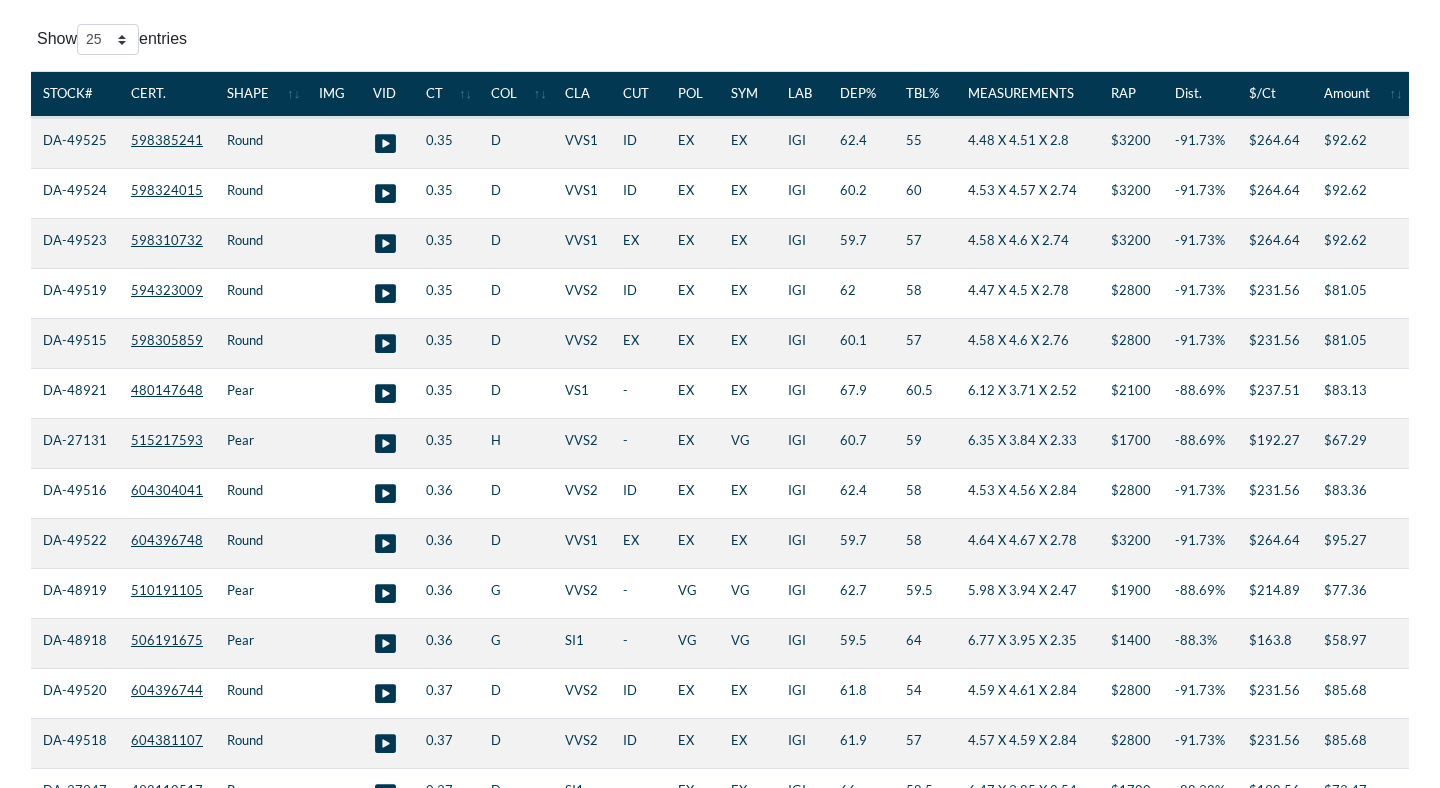 click 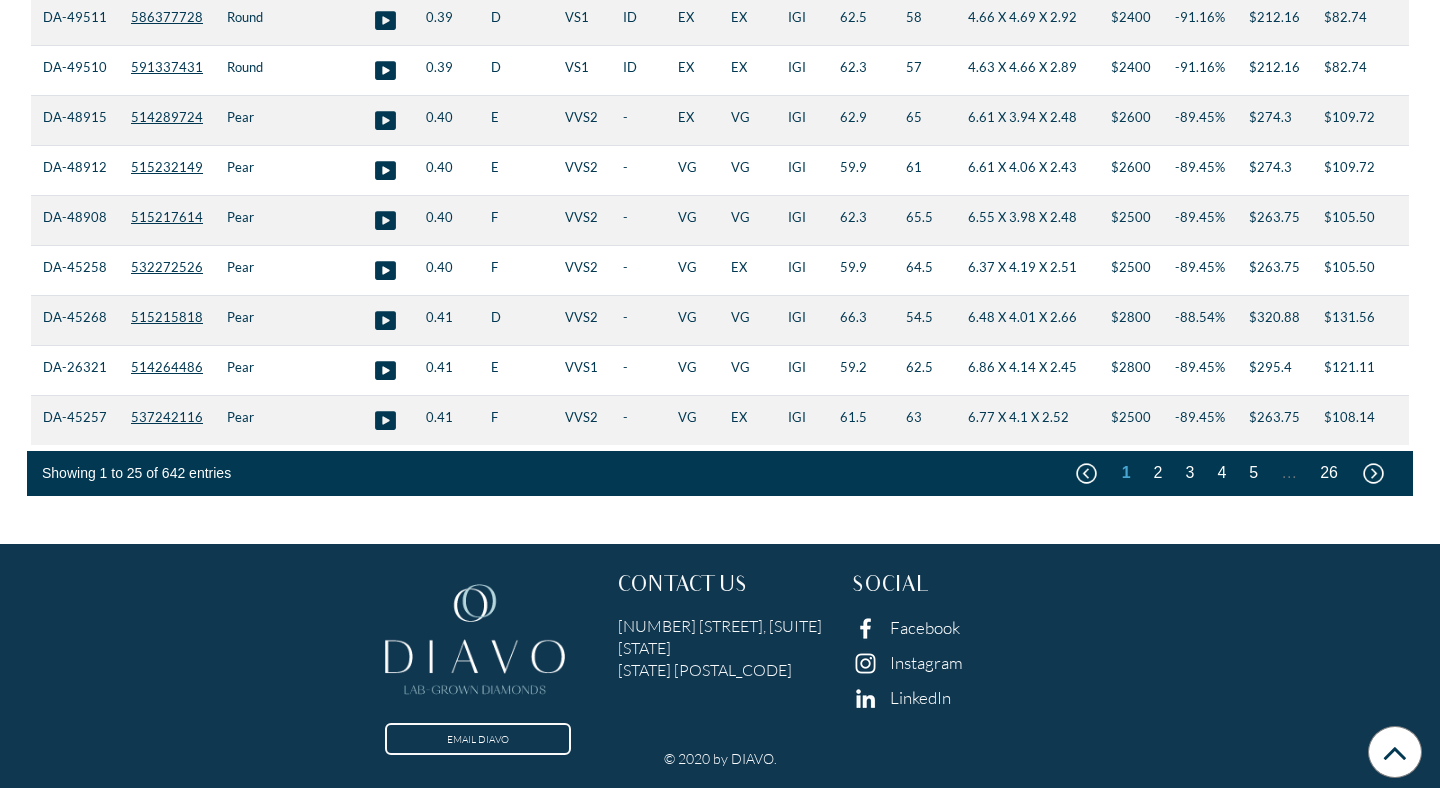 scroll, scrollTop: 1684, scrollLeft: 0, axis: vertical 